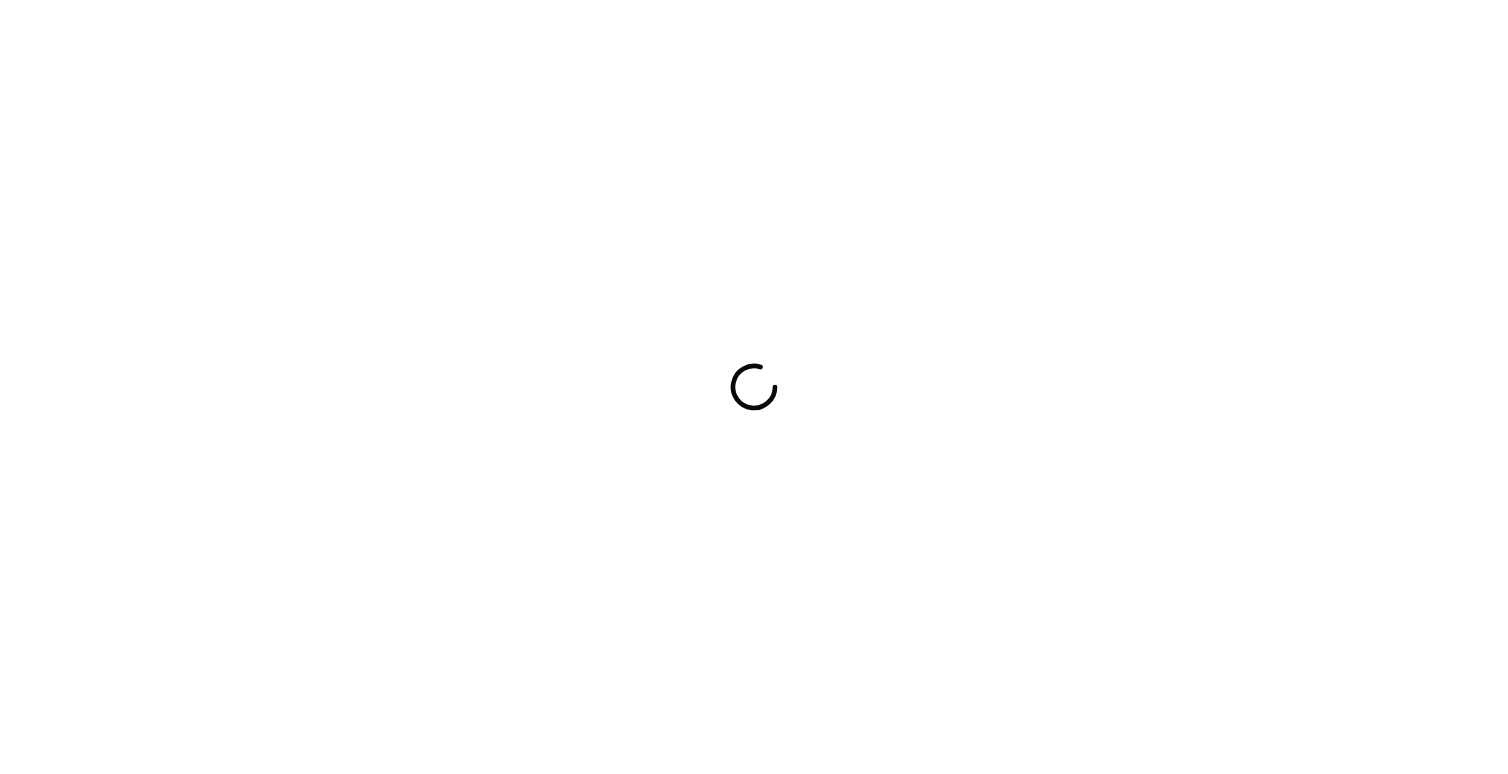 scroll, scrollTop: 0, scrollLeft: 0, axis: both 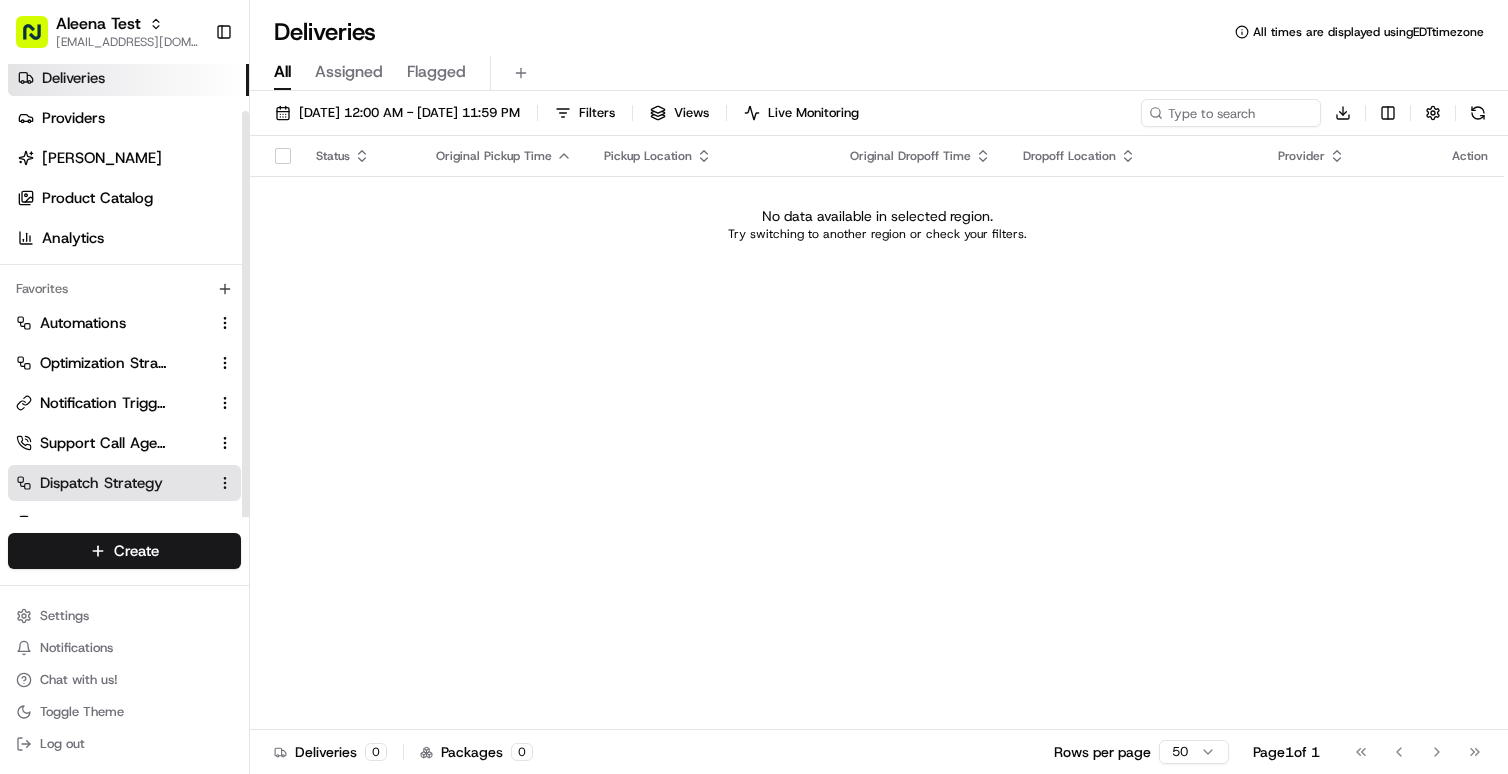 click on "Dispatch Strategy" at bounding box center [124, 483] 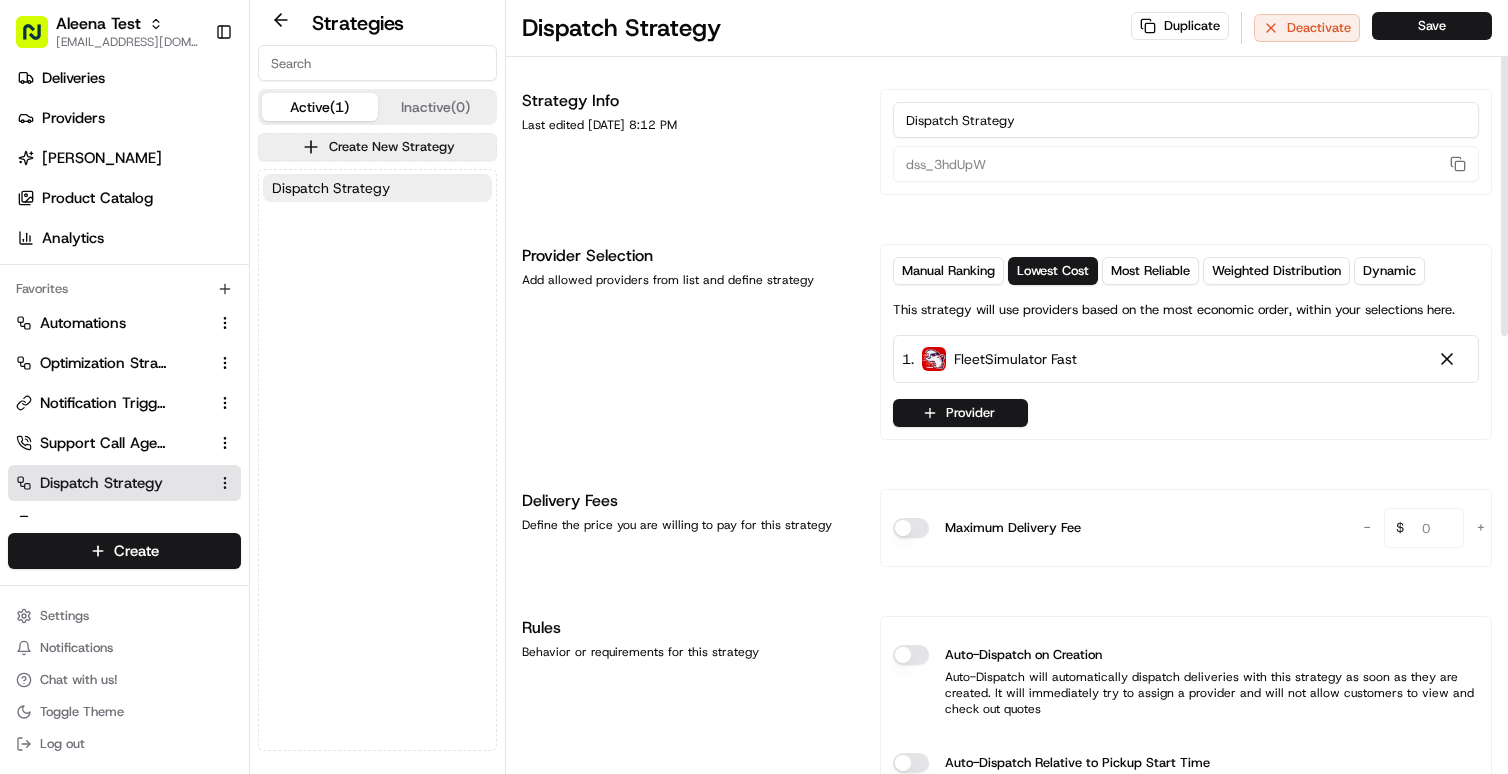 click on "Dispatch Strategy" at bounding box center (1186, 120) 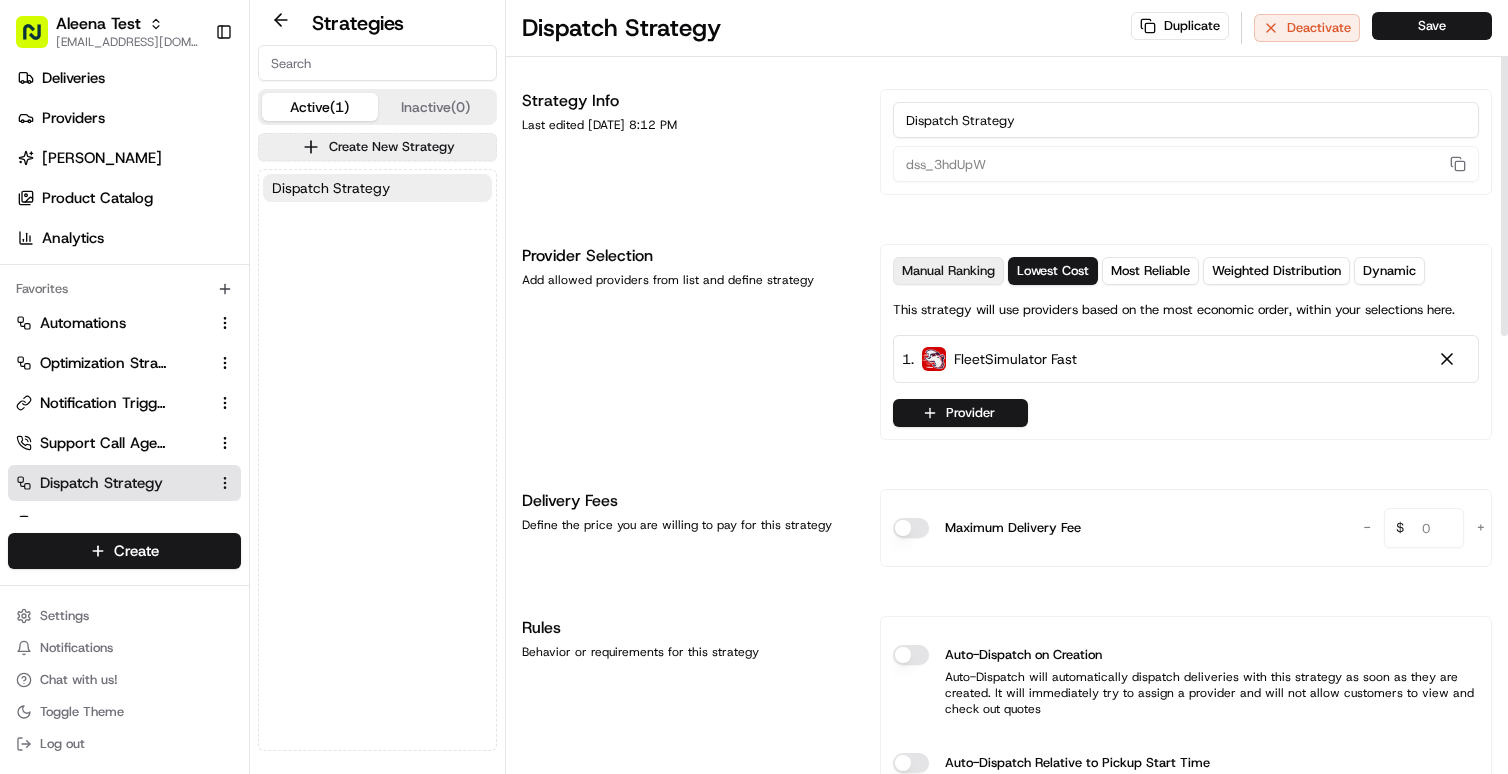 click on "Manual Ranking" at bounding box center (948, 271) 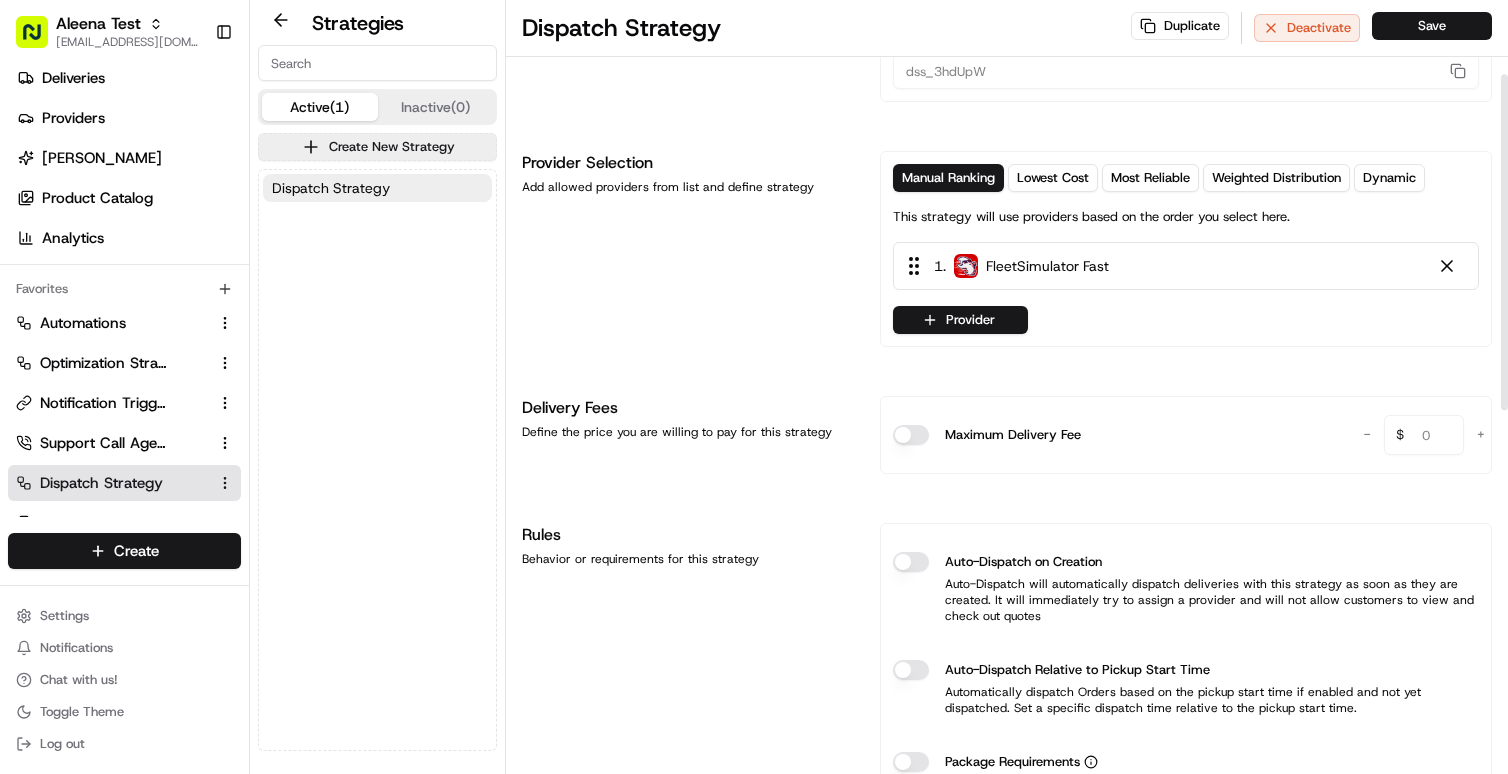 scroll, scrollTop: 0, scrollLeft: 0, axis: both 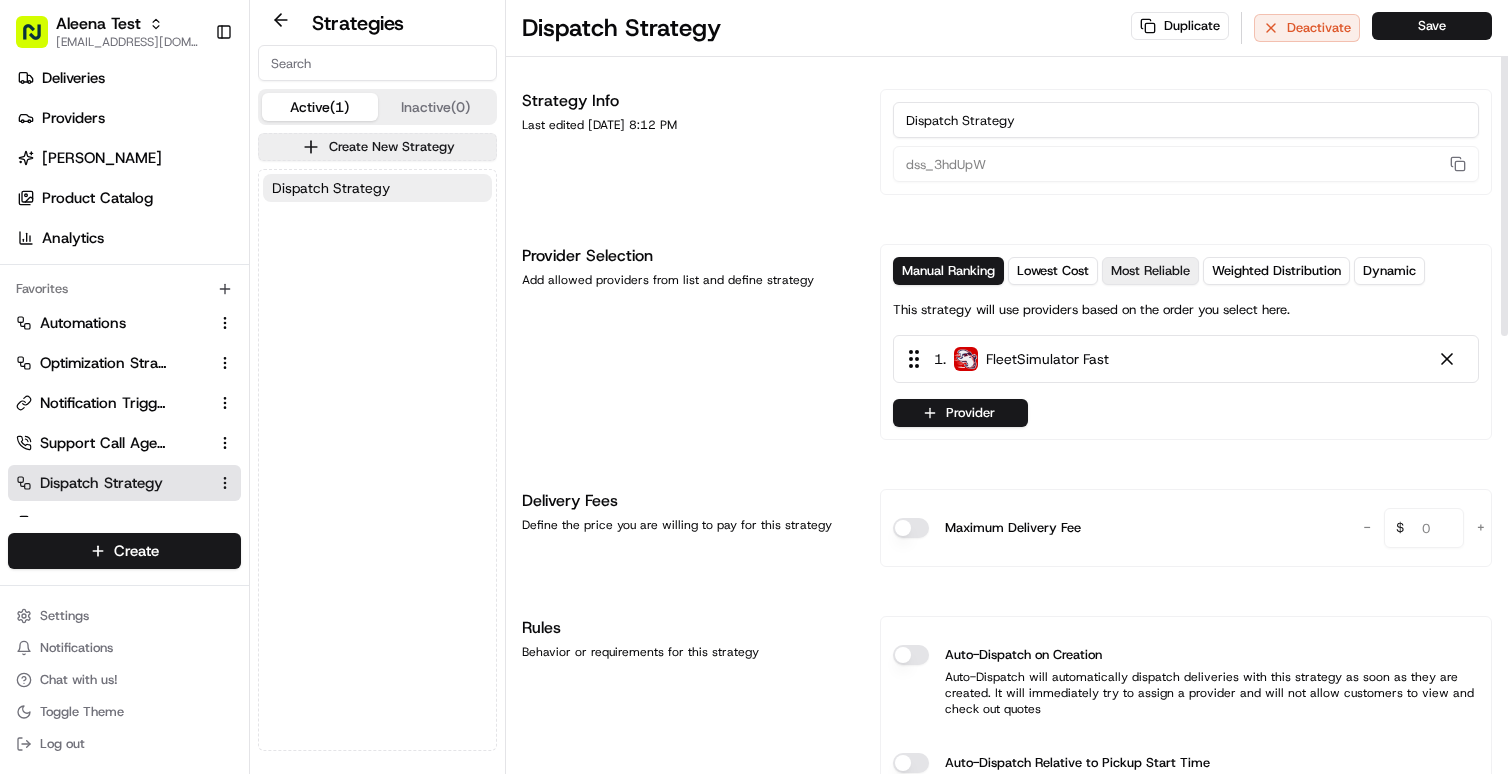 click on "Most Reliable" at bounding box center [1150, 271] 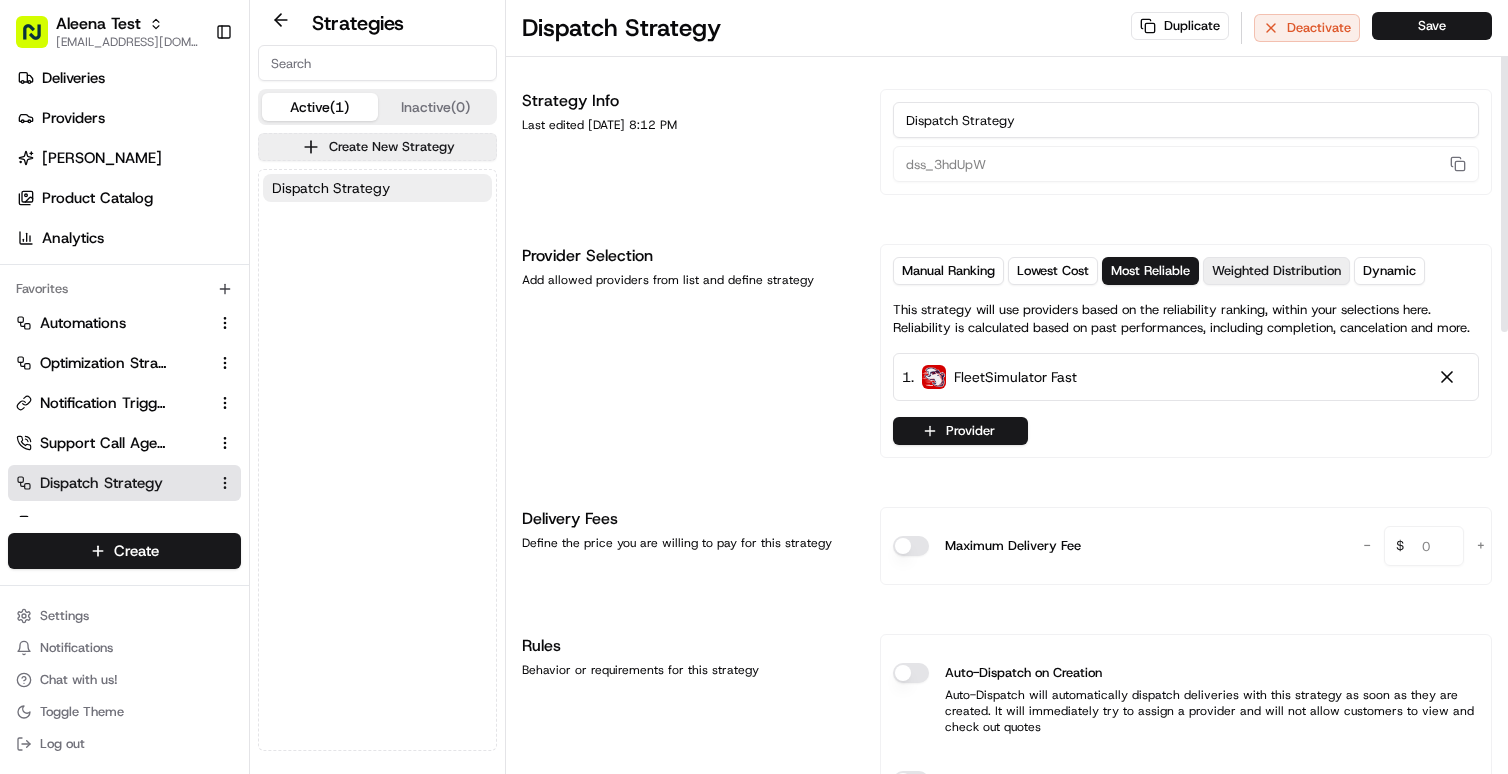 click on "Weighted Distribution" at bounding box center [1276, 271] 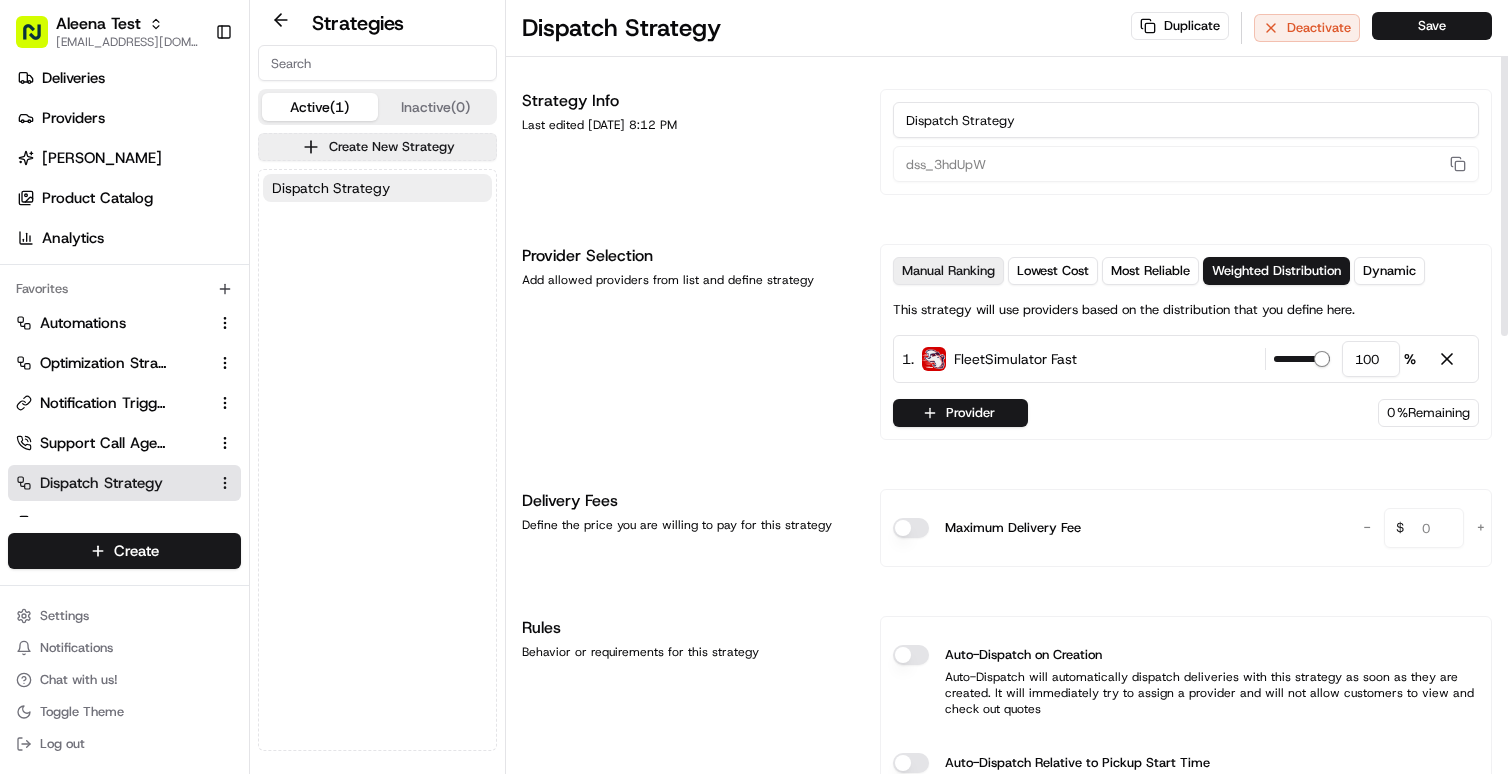 click on "Manual Ranking" at bounding box center (948, 271) 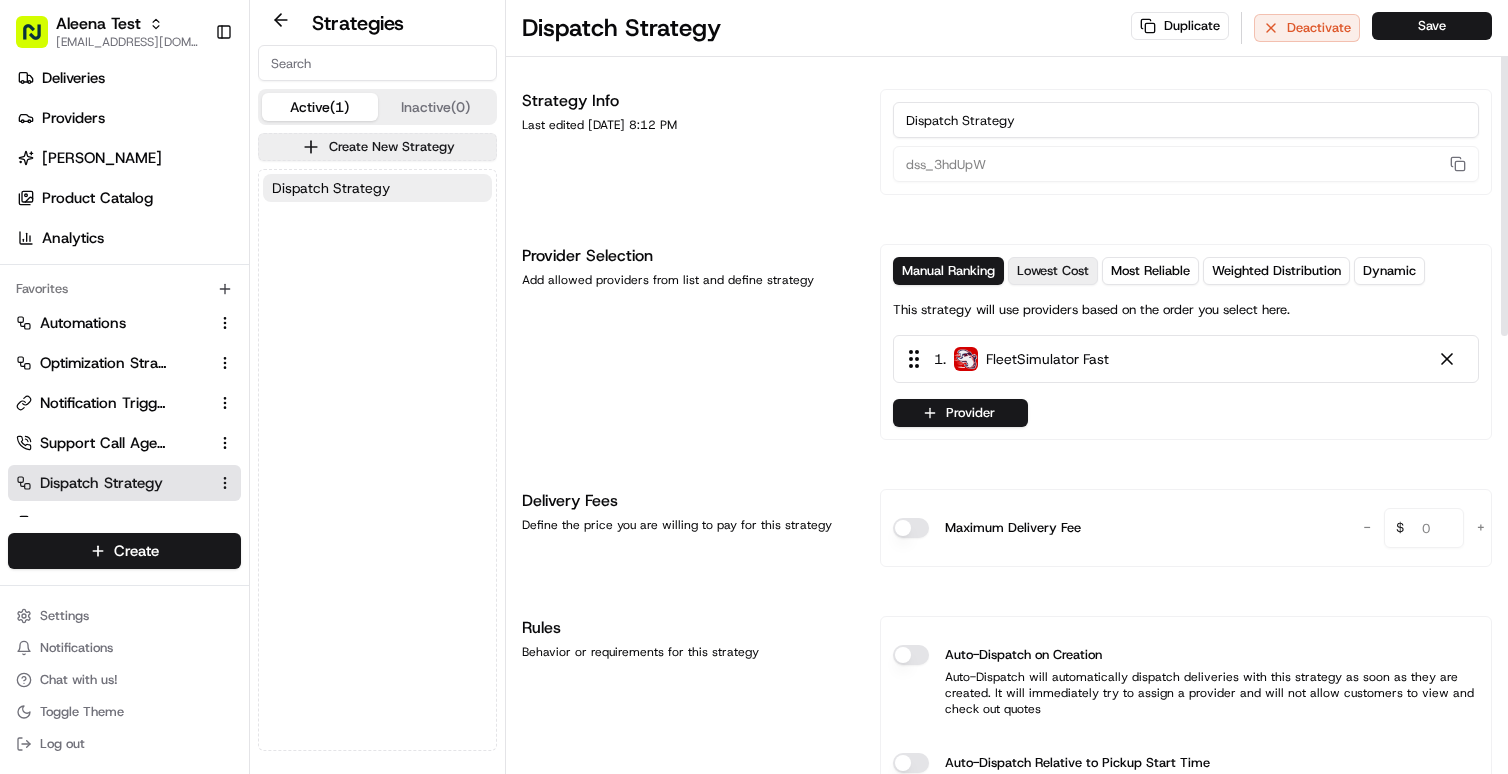 click on "Lowest Cost" at bounding box center (1053, 271) 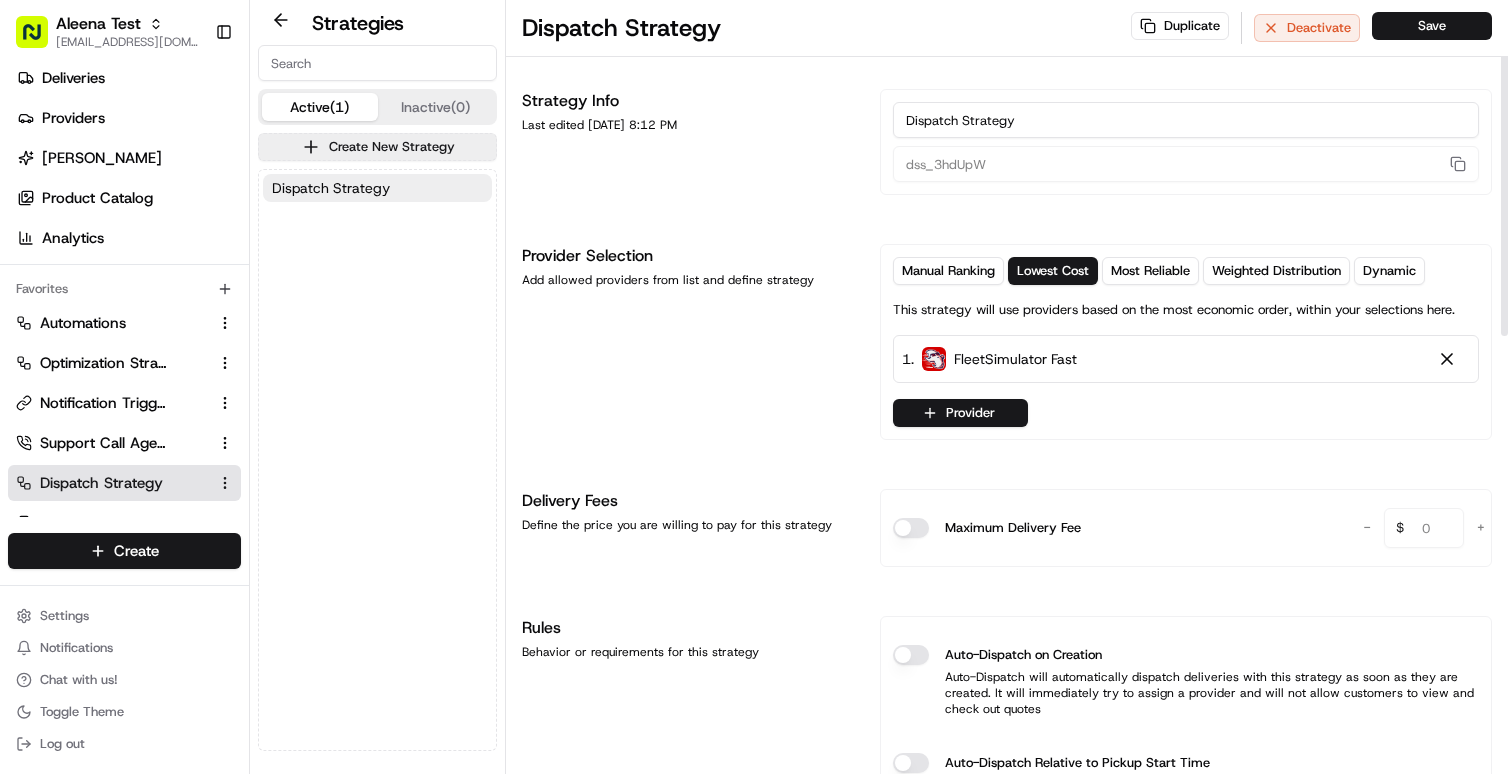 click on "1 .     FleetSimulator Fast" at bounding box center (1186, 359) 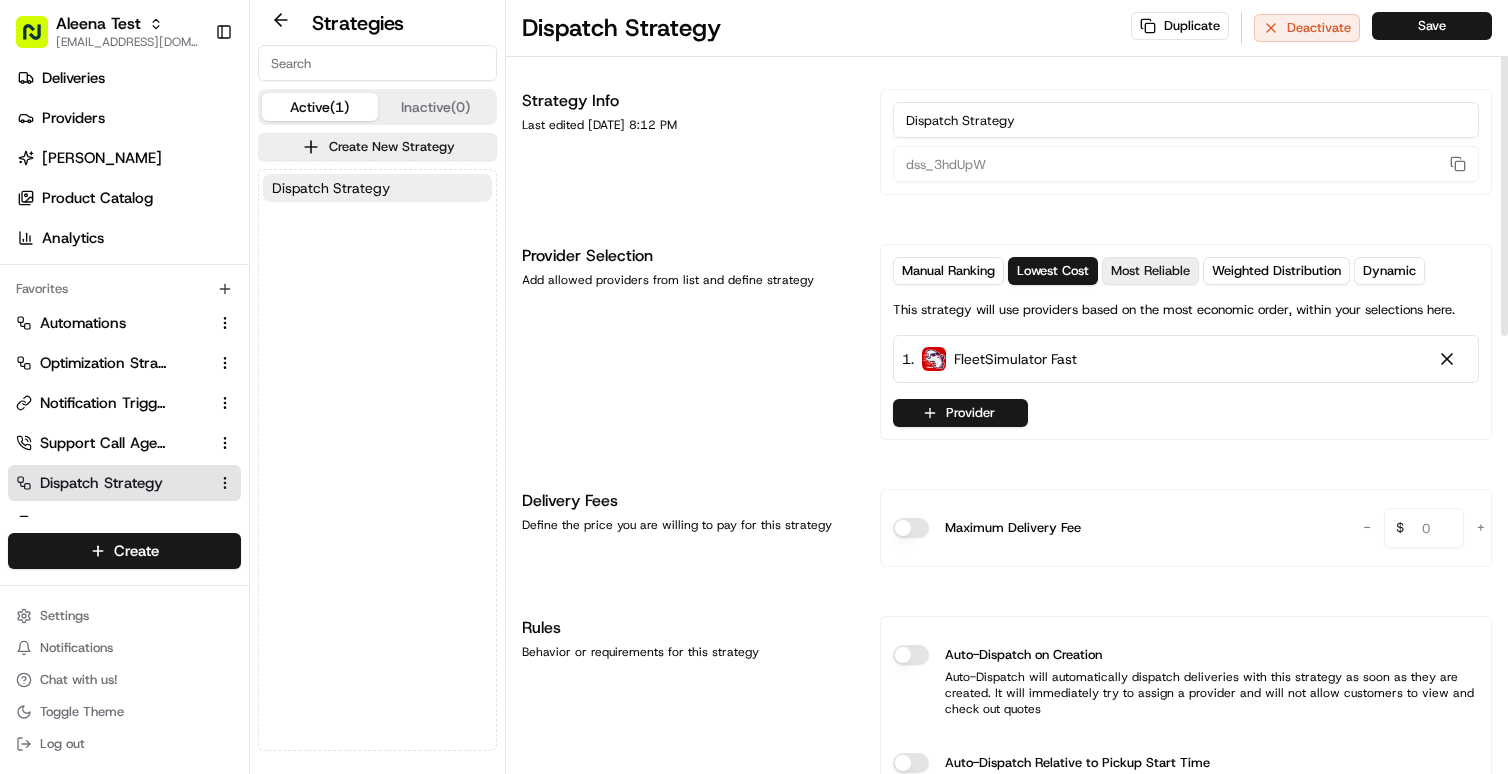 click on "Most Reliable" at bounding box center (1150, 271) 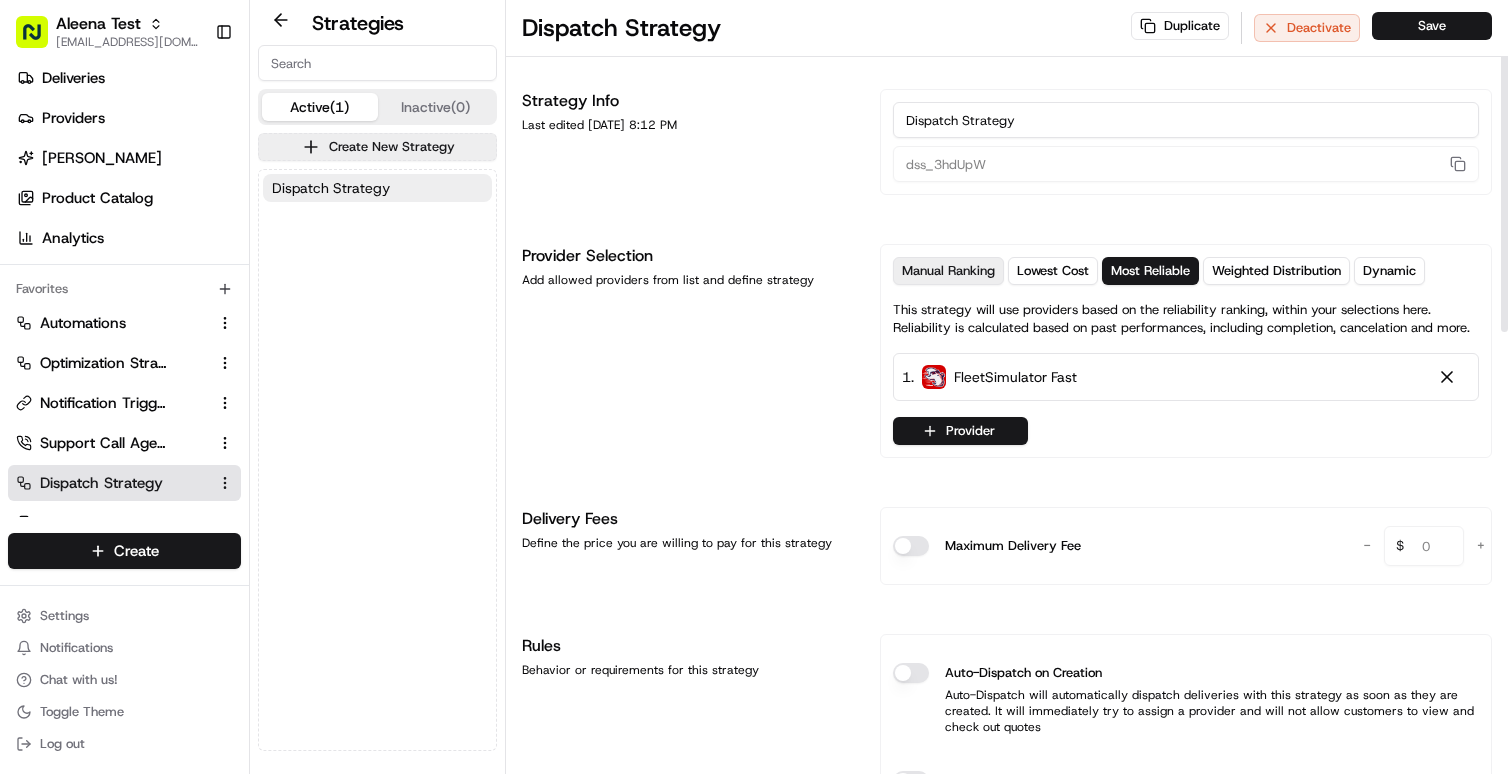 click on "Manual Ranking" at bounding box center [948, 271] 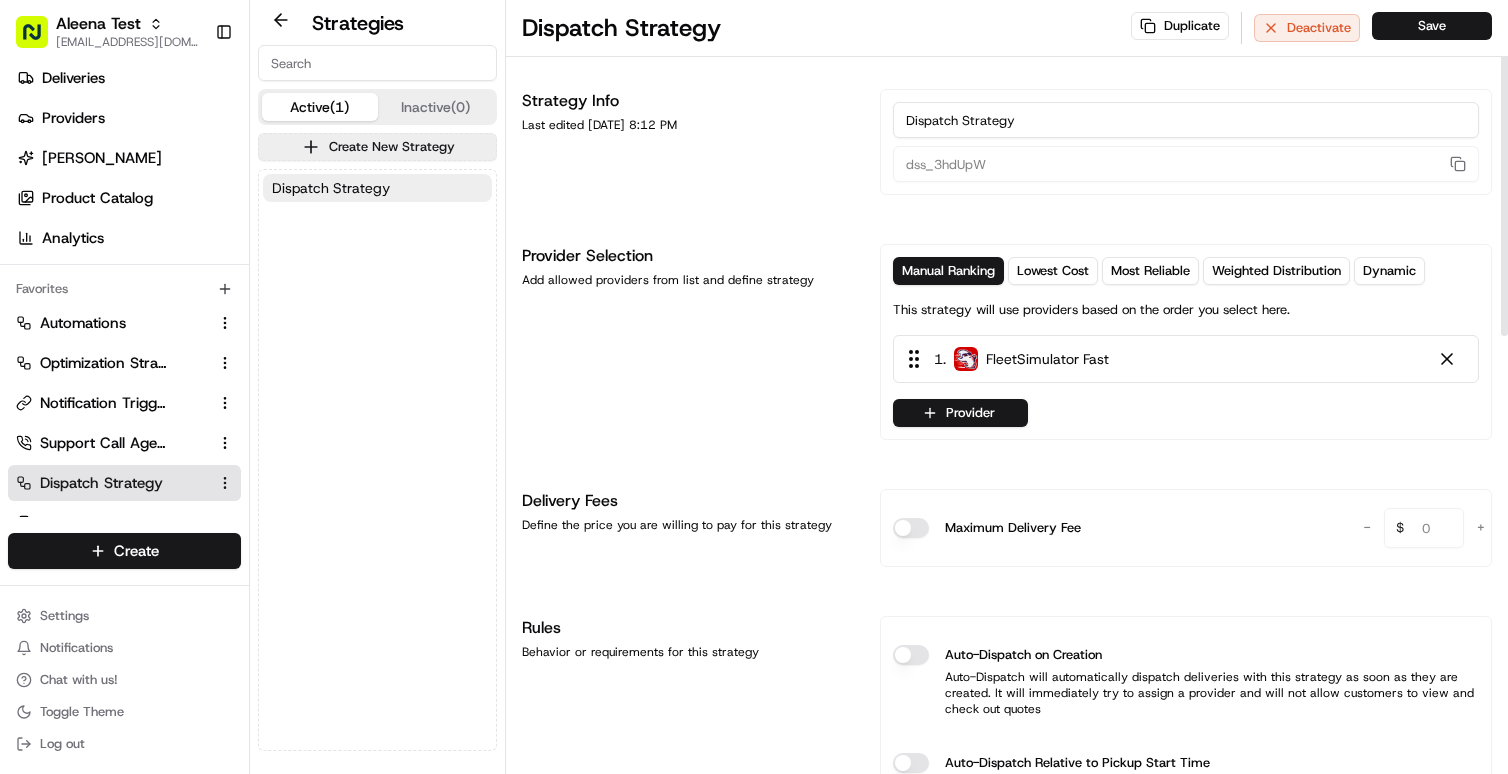 click on "FleetSimulator Fast" at bounding box center (1047, 359) 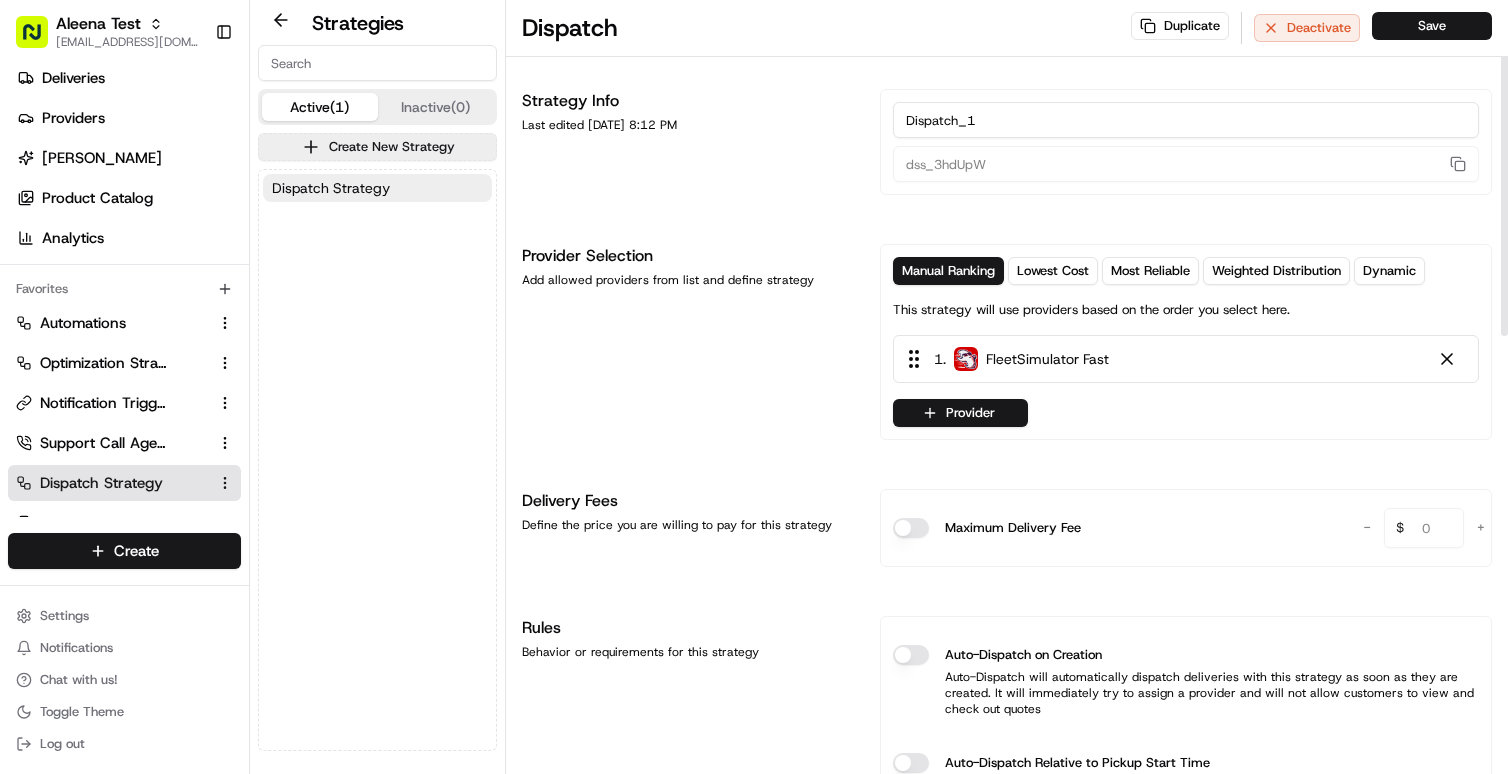 type on "Dispatch_1" 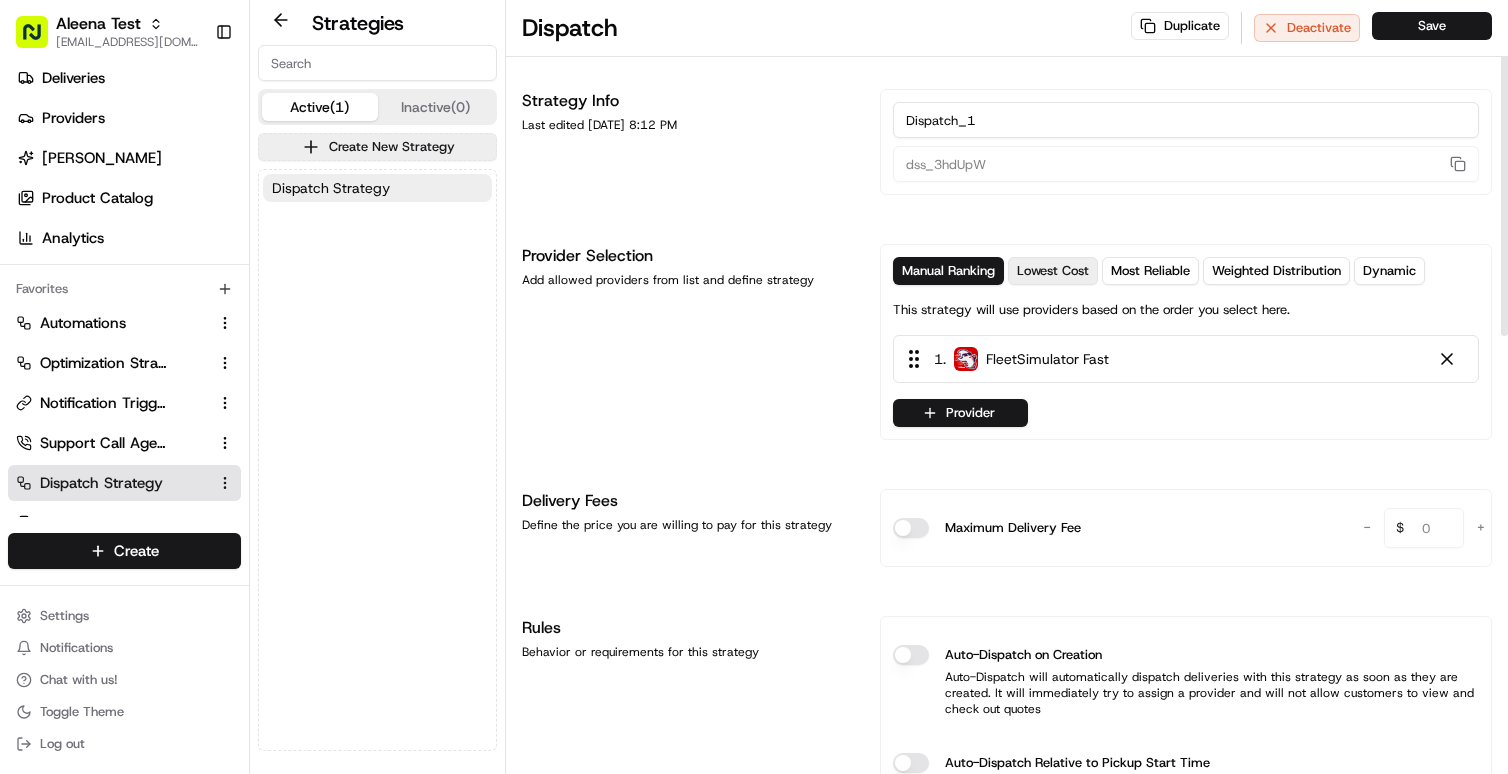 click on "Lowest Cost" at bounding box center (1053, 271) 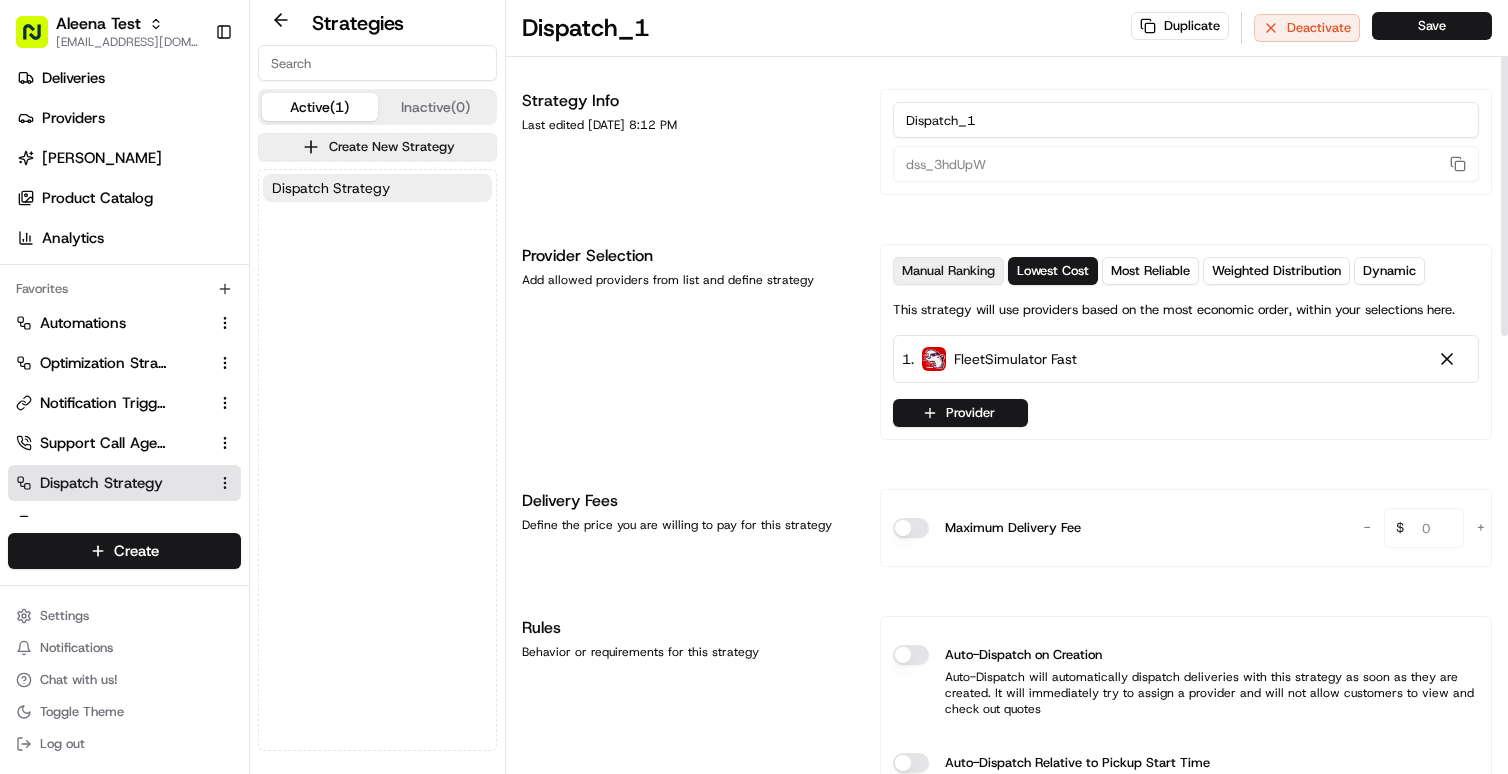 click on "Manual Ranking" at bounding box center [948, 271] 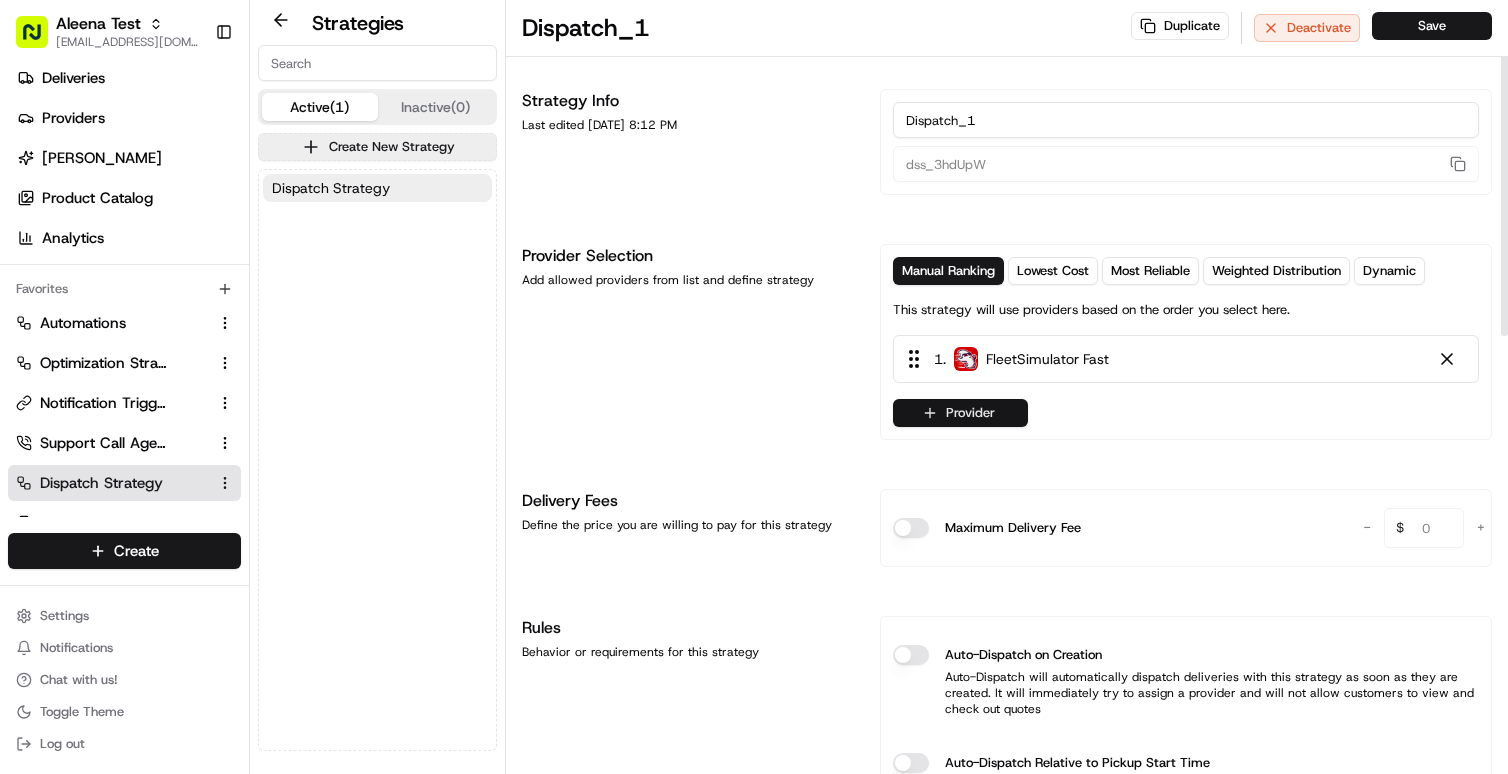 click on "Provider" at bounding box center (960, 413) 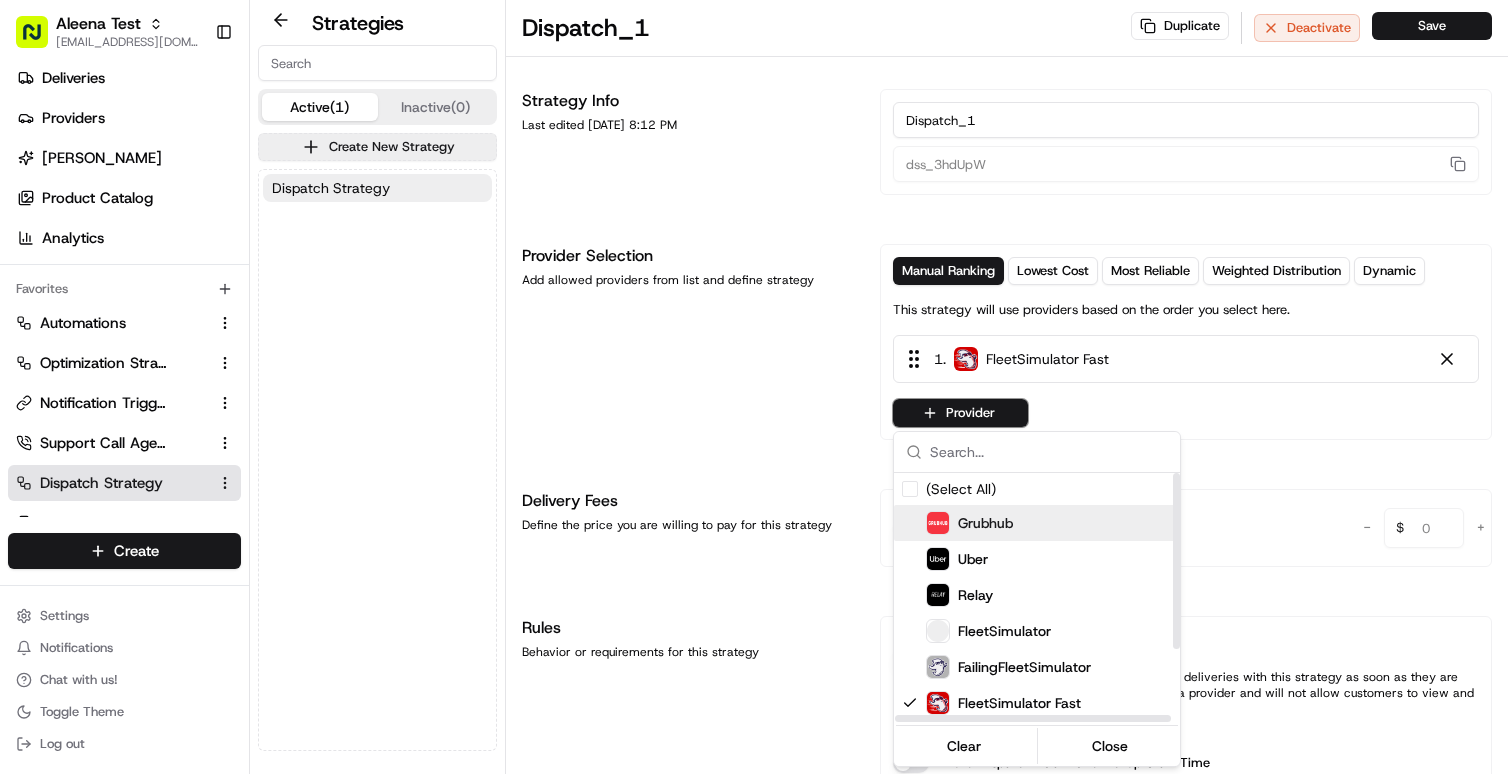 scroll, scrollTop: 39, scrollLeft: 0, axis: vertical 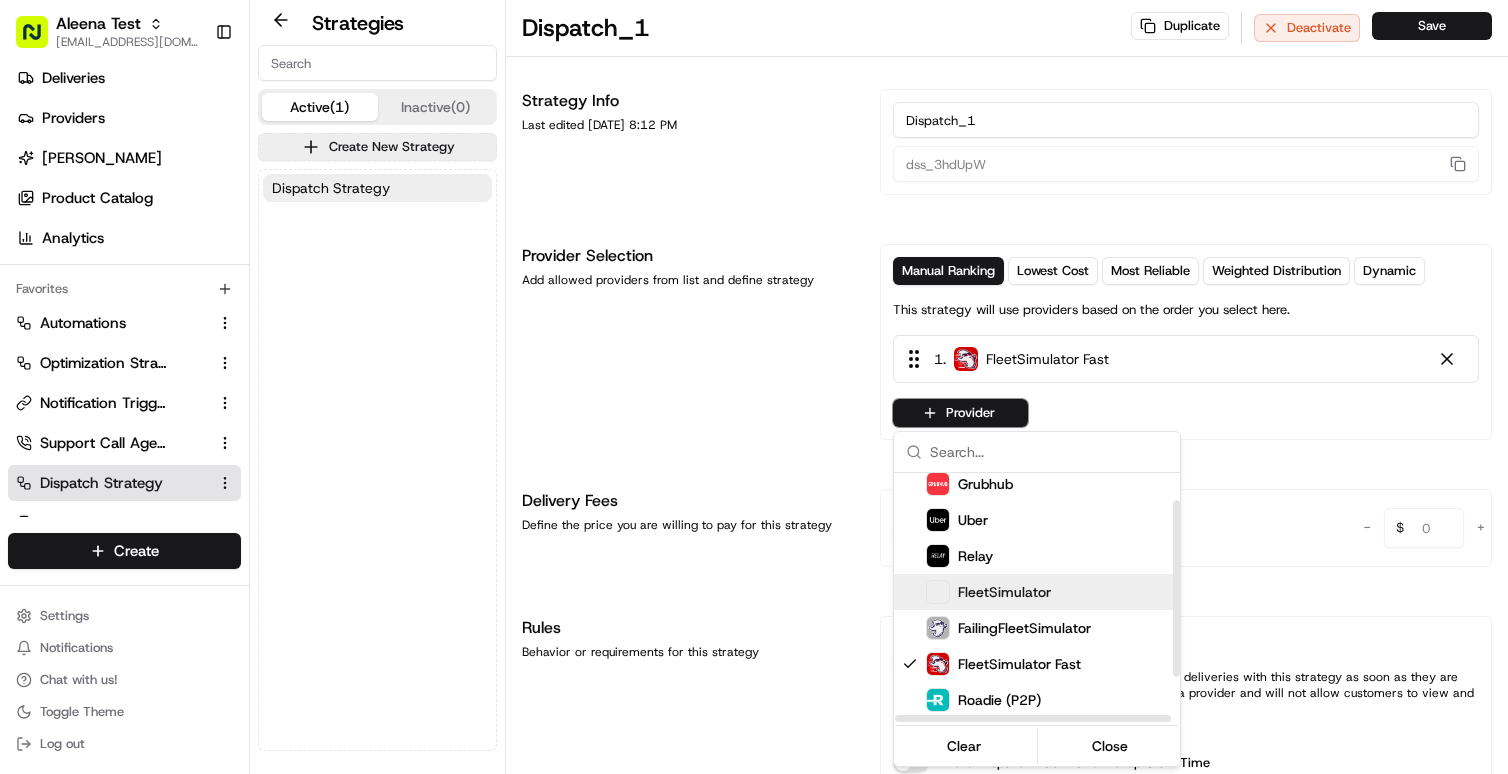 click on "FleetSimulator" at bounding box center (1004, 592) 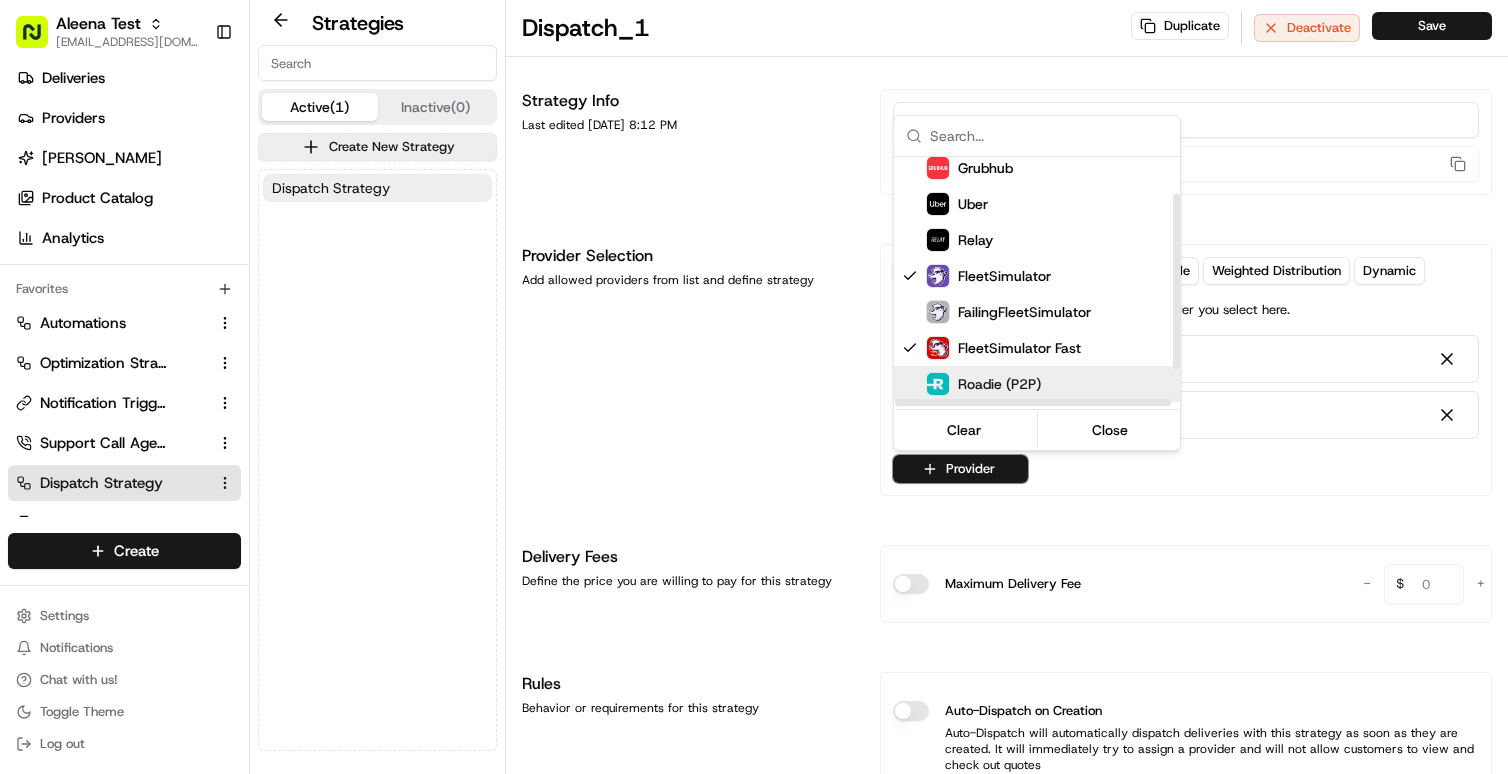 scroll, scrollTop: 106, scrollLeft: 0, axis: vertical 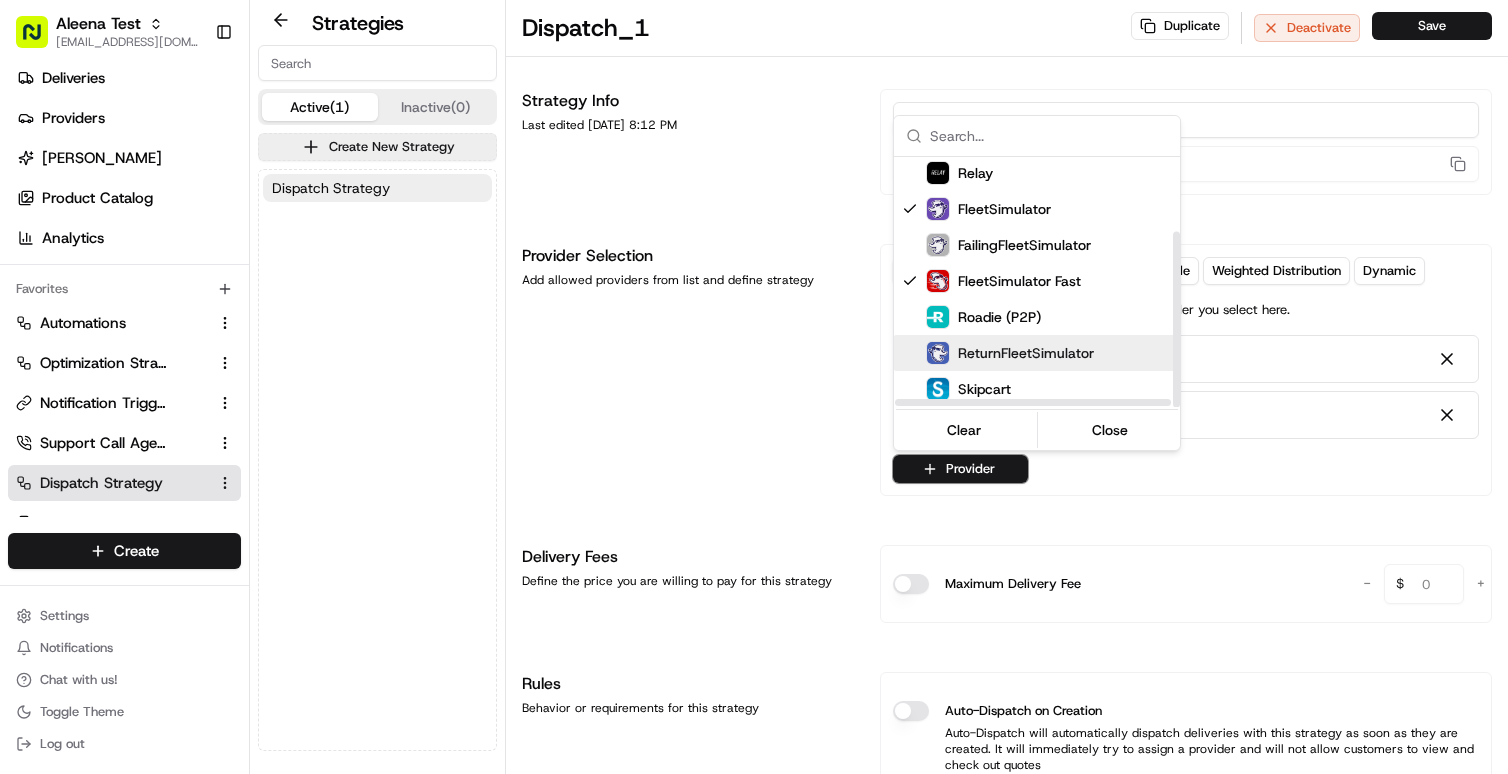 click on "ReturnFleetSimulator" at bounding box center [1026, 353] 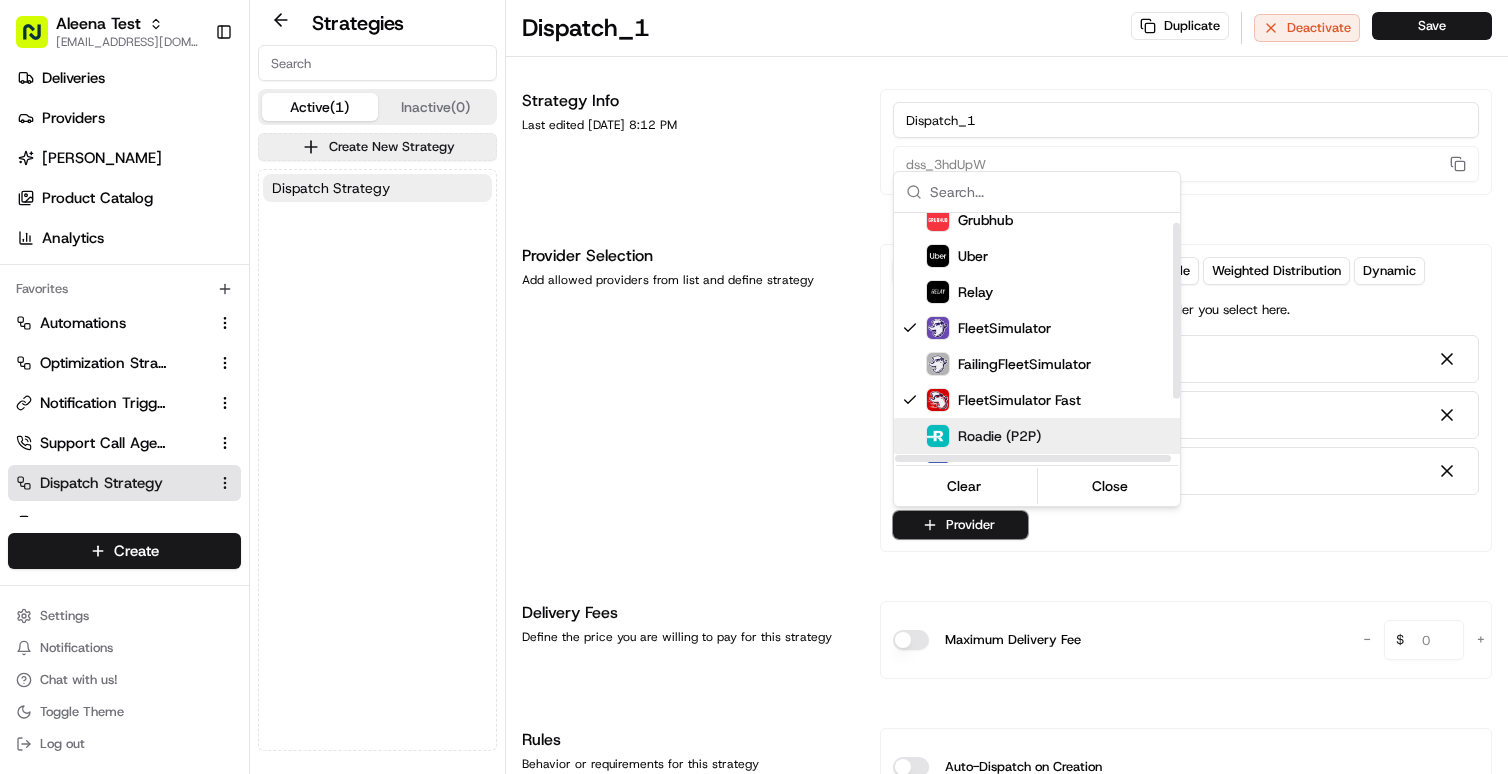 scroll, scrollTop: 0, scrollLeft: 0, axis: both 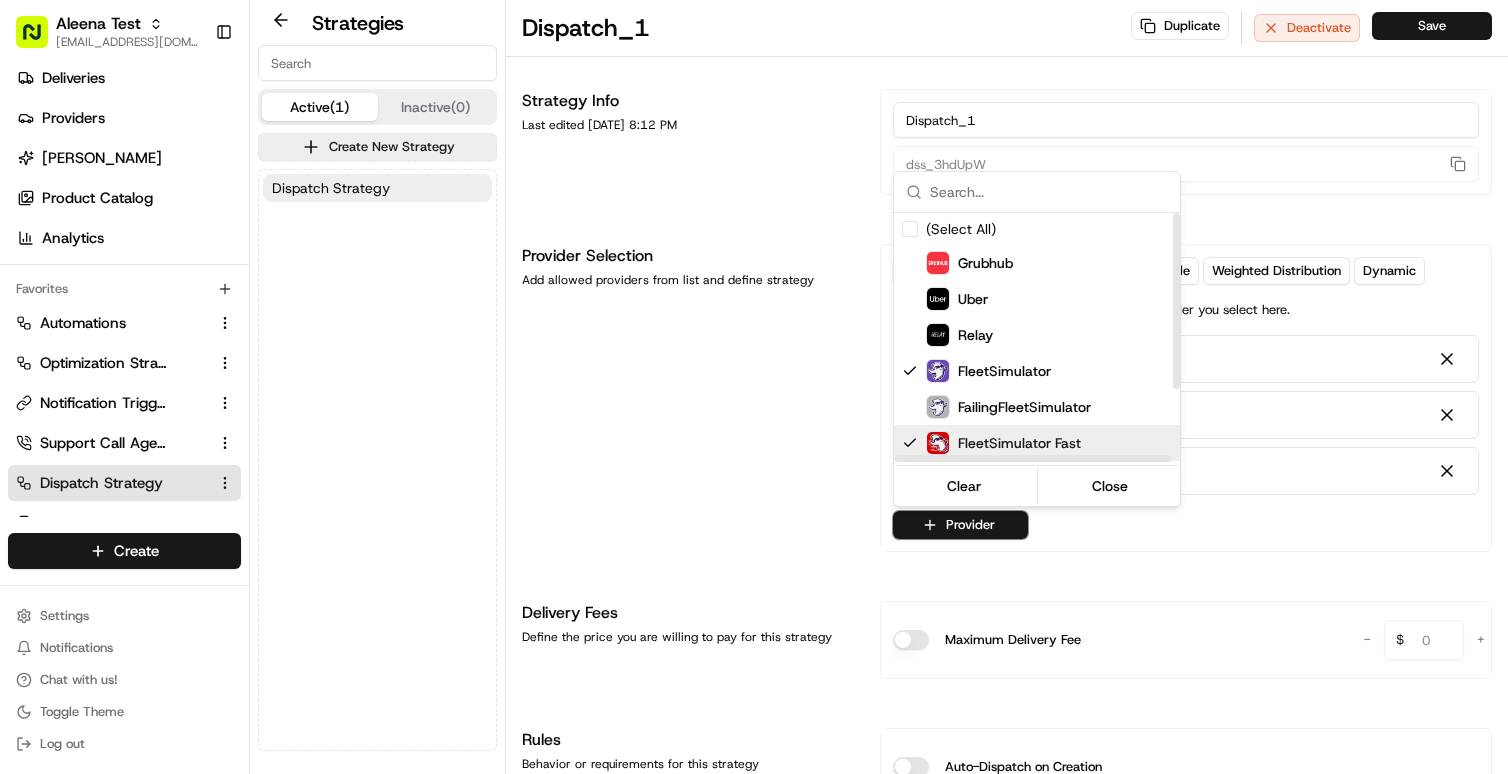 click on "Aleena Test [EMAIL_ADDRESS][DOMAIN_NAME] Toggle Sidebar Orders Deliveries Providers [PERSON_NAME] Product Catalog Analytics Favorites Automations Optimization Strategy Notification Triggers Support Call Agent Dispatch Strategy Preferences Main Menu Members & Organization Organization Users Roles Preferences Customization Portal Tracking Orchestration Automations Dispatch Strategy Optimization Strategy Shipping Labels Manifest Locations Pickup Locations Dropoff Locations Billing Billing Refund Requests Integrations Notification Triggers Webhooks API Keys Request Logs Other Feature Flags Create Settings Notifications Chat with us! Toggle Theme Log out Strategies Active  (1) Inactive  (0) Create New Strategy Dispatch Strategy Dispatch_1 Duplicate Deactivate Save Strategy Info Last edited [DATE] 8:12 PM Dispatch_1 dss_3hdUpW Provider Selection Add allowed providers from list and define strategy Manual Ranking Lowest Cost Most Reliable Weighted Distribution Dynamic 1 .     FleetSimulator Fast 2 .     3 ." at bounding box center [754, 387] 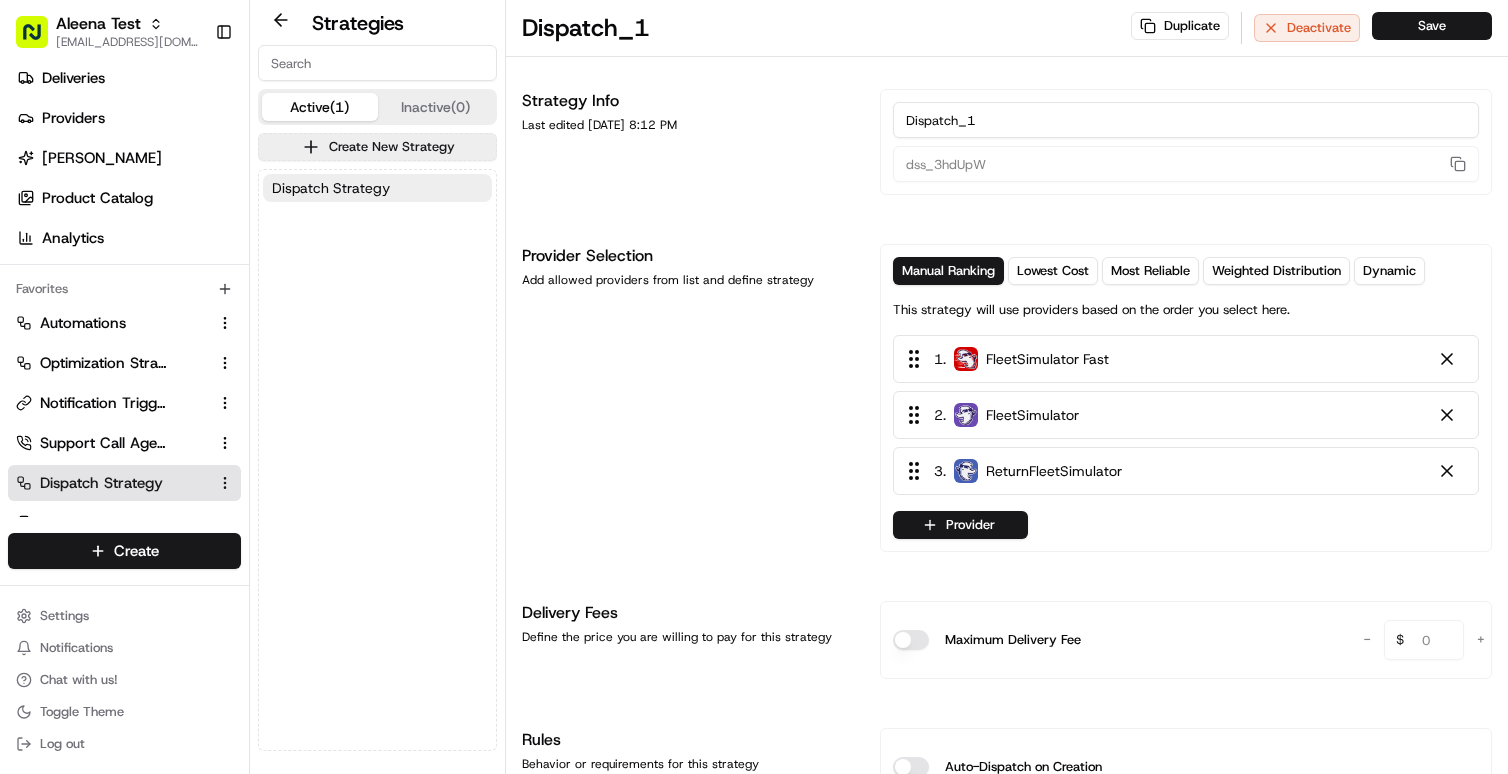scroll, scrollTop: 52, scrollLeft: 0, axis: vertical 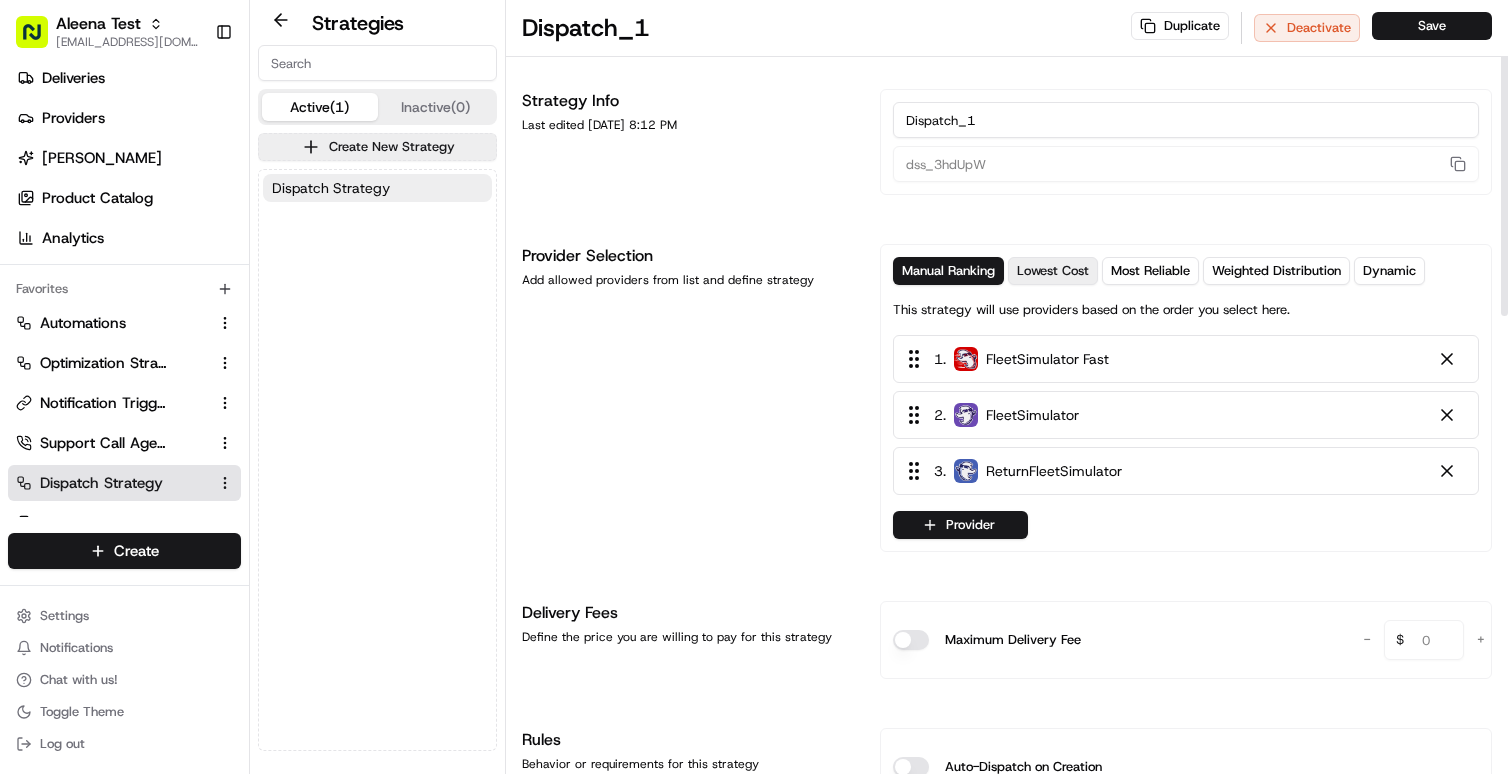 click on "Lowest Cost" at bounding box center [1053, 271] 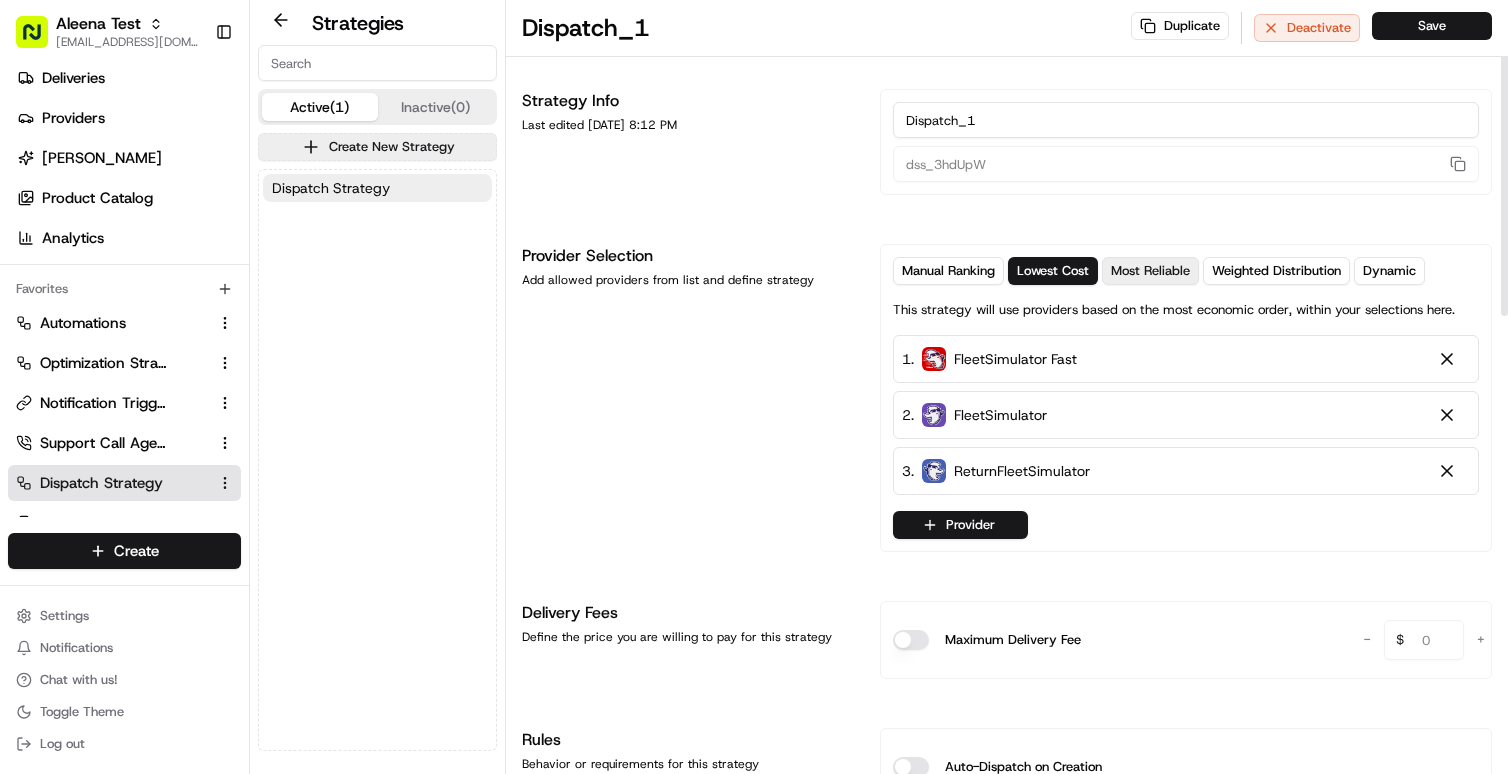 click on "Most Reliable" at bounding box center [1150, 271] 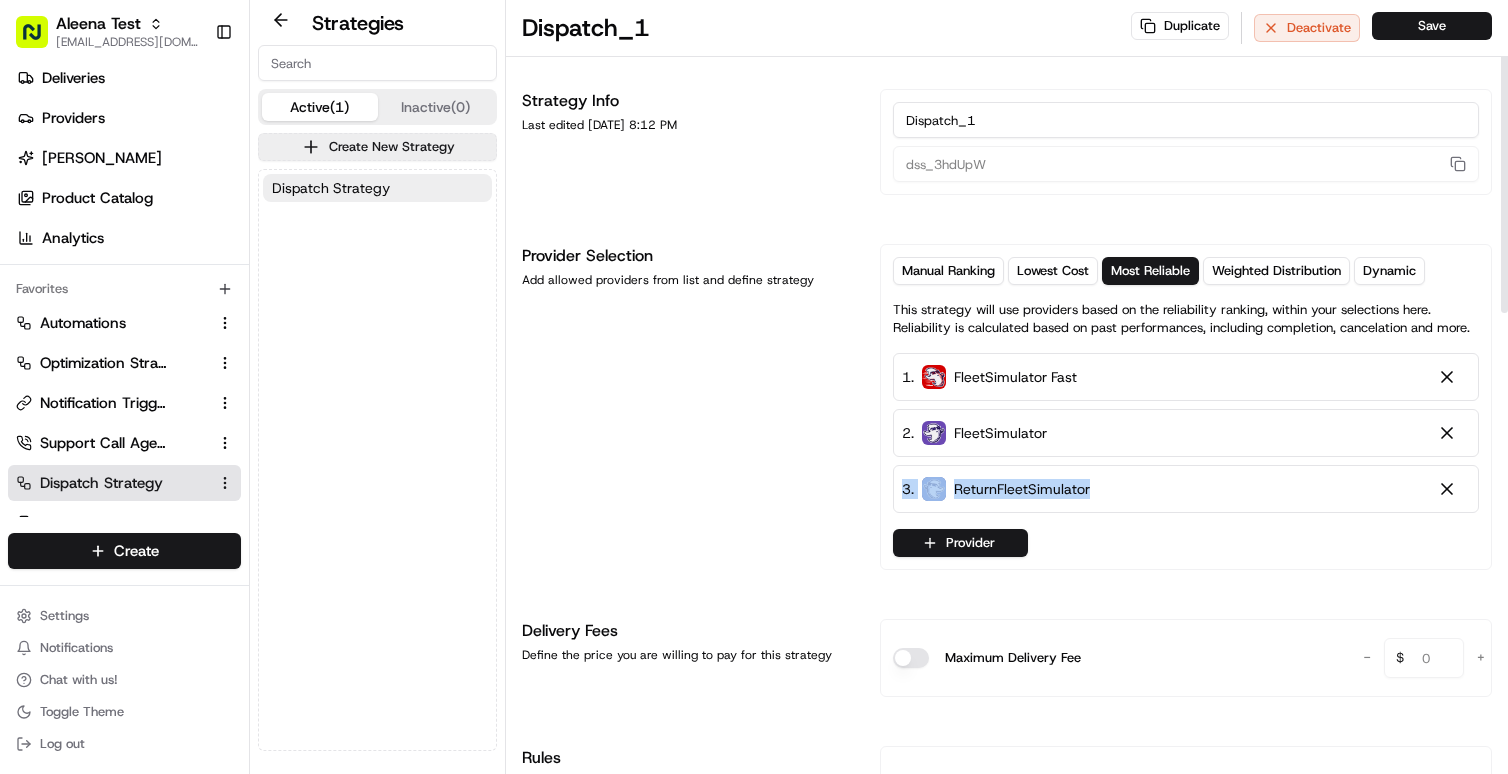 drag, startPoint x: 1215, startPoint y: 374, endPoint x: 1189, endPoint y: 498, distance: 126.69649 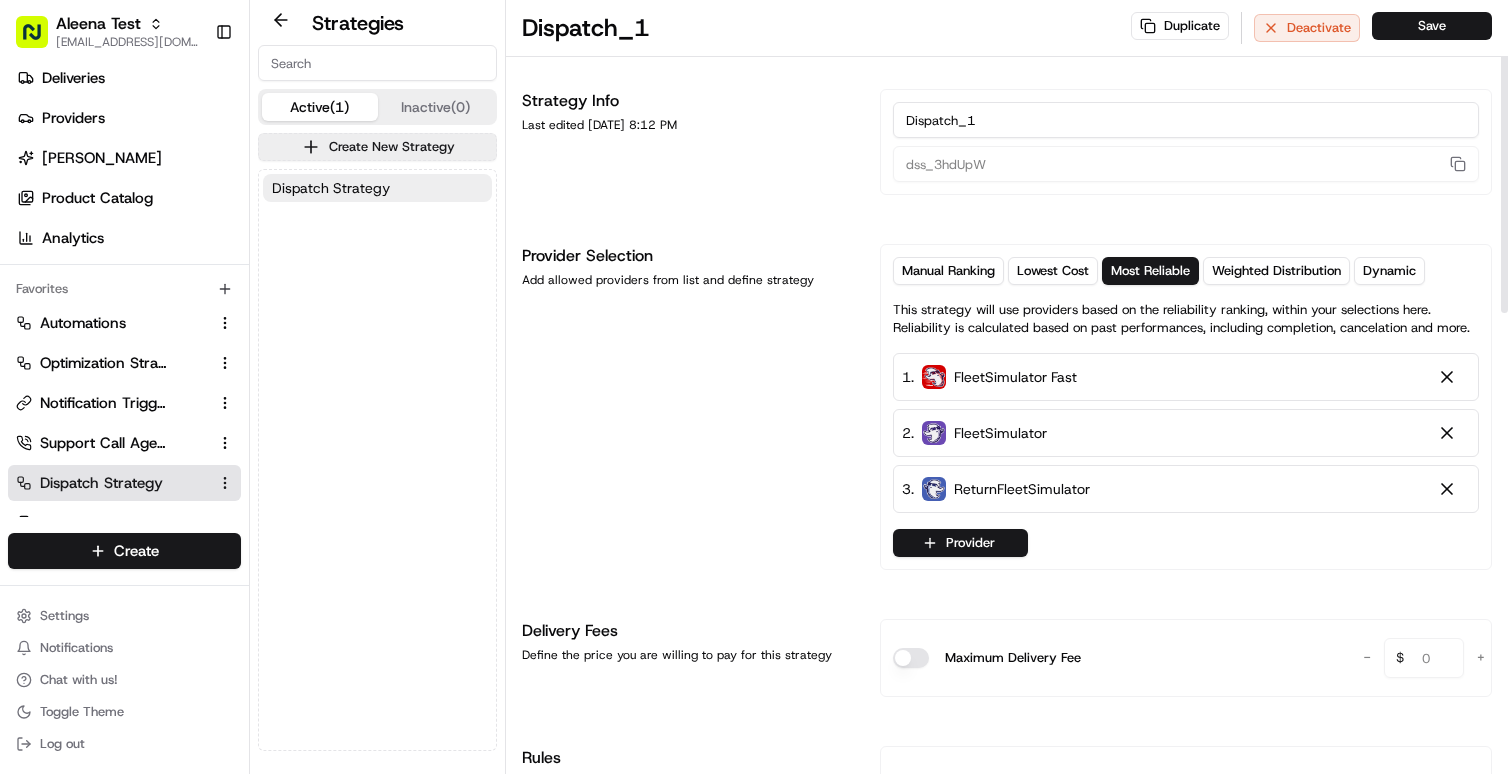 click on "1 .     FleetSimulator Fast" at bounding box center [1186, 377] 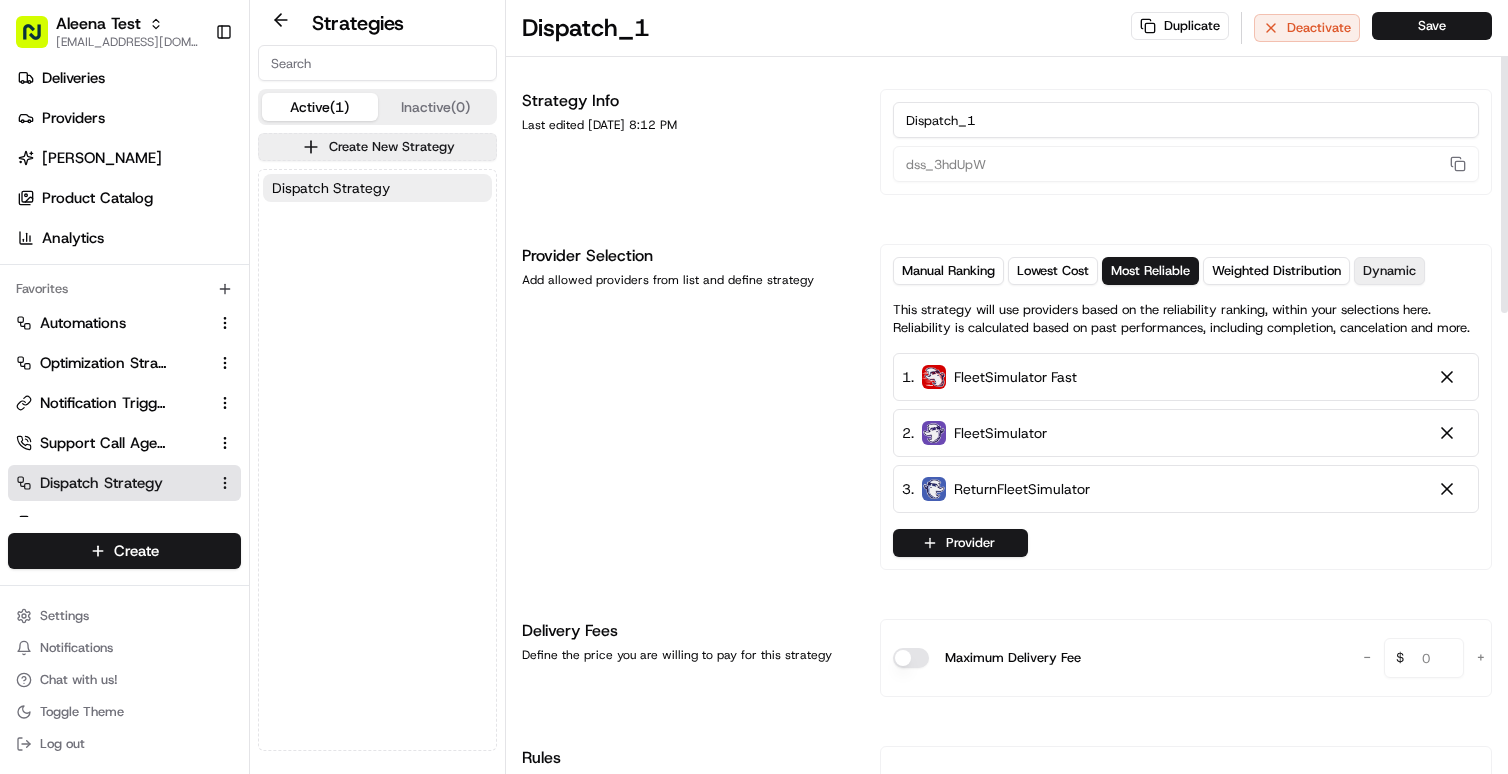 click on "Dynamic" at bounding box center [1389, 271] 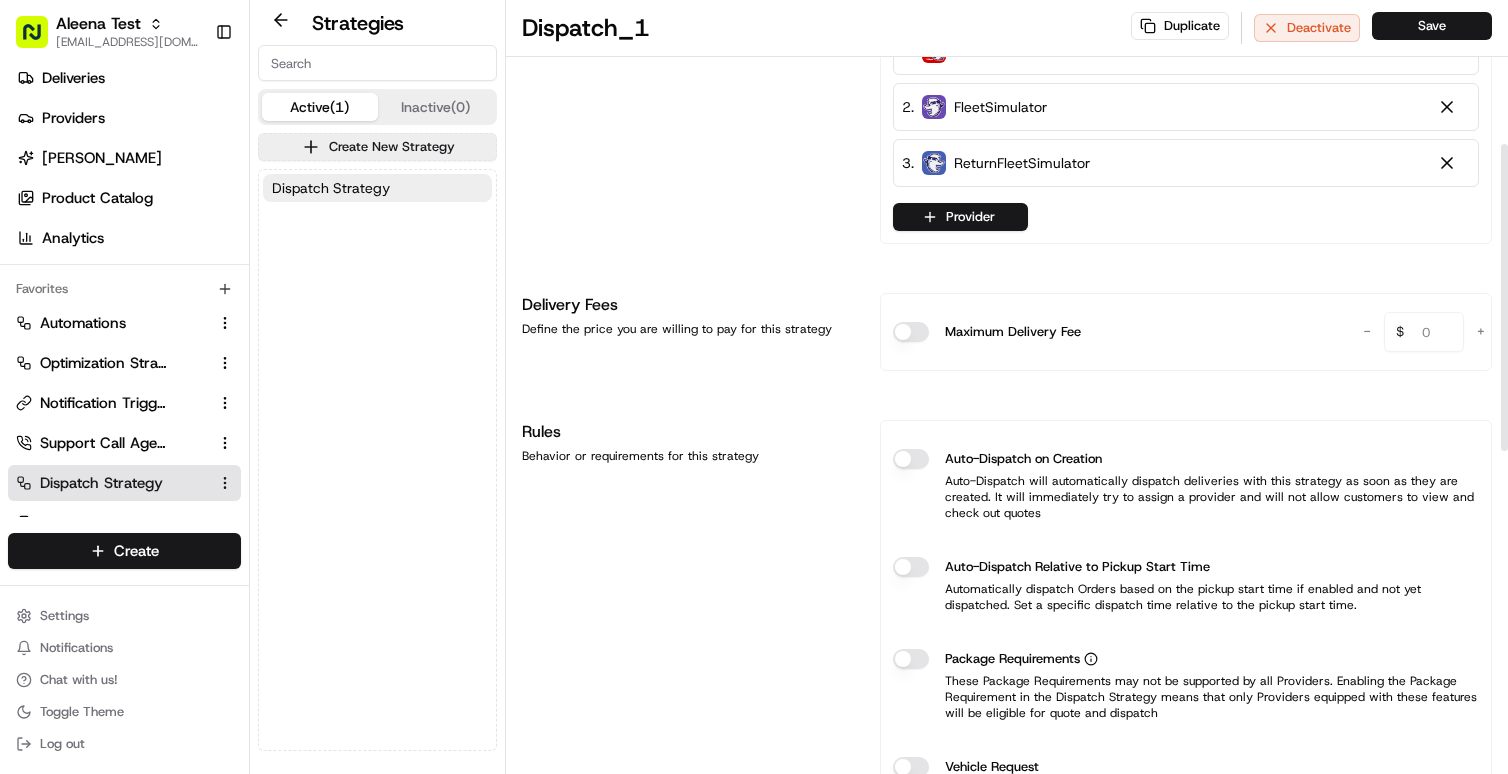 scroll, scrollTop: 363, scrollLeft: 0, axis: vertical 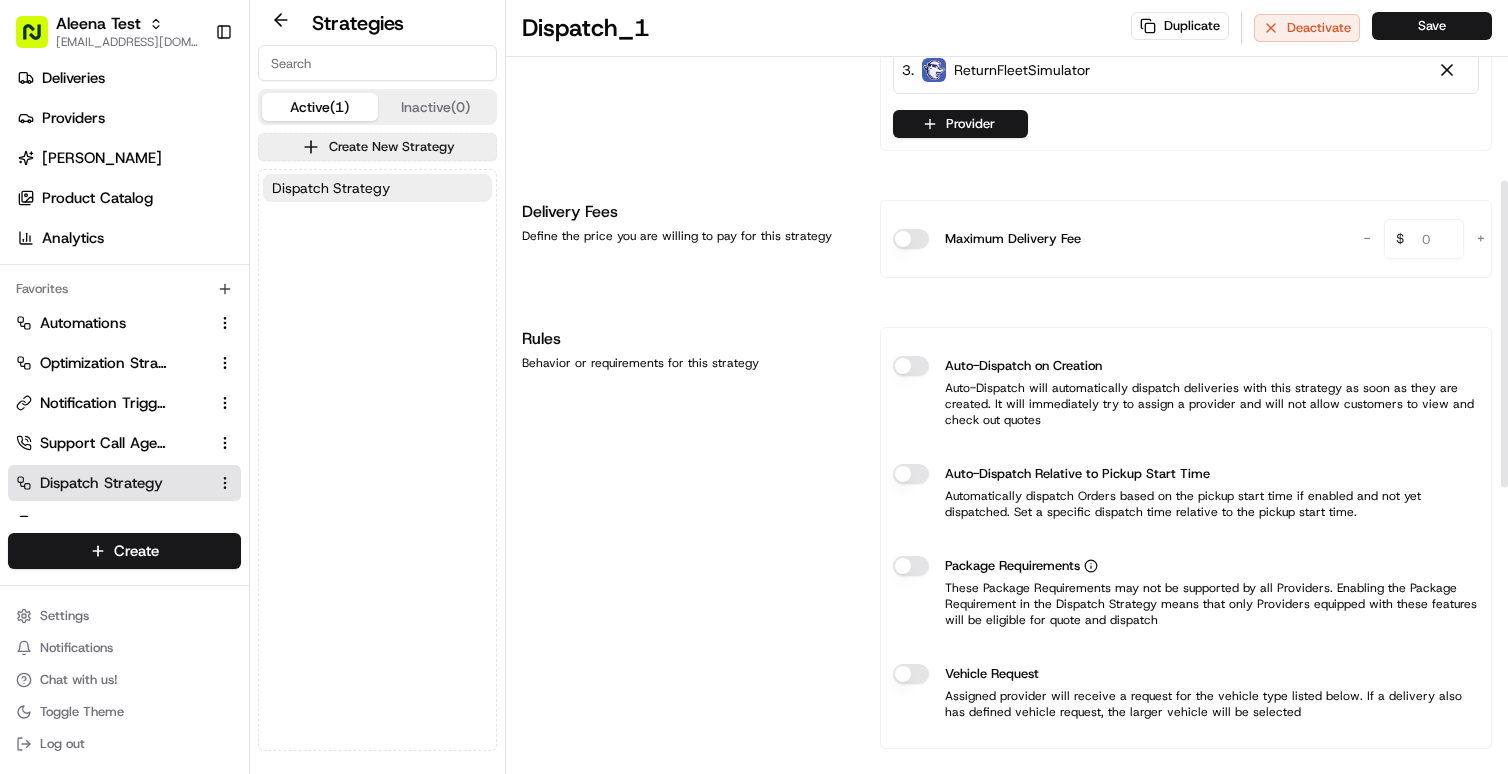 click on "Maximum Delivery Fee - 0 $ +" at bounding box center [1186, 239] 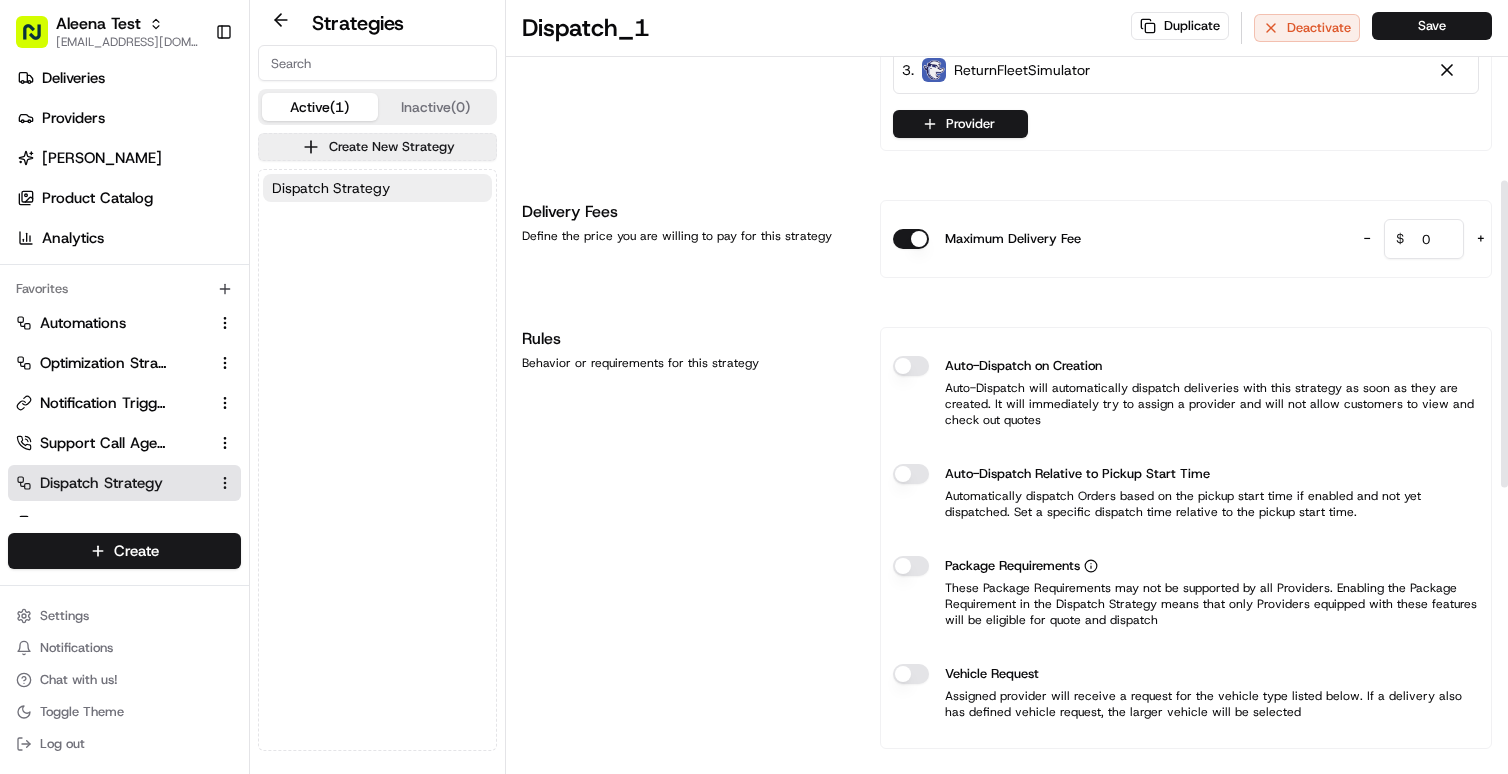 click on "0" at bounding box center [1424, 239] 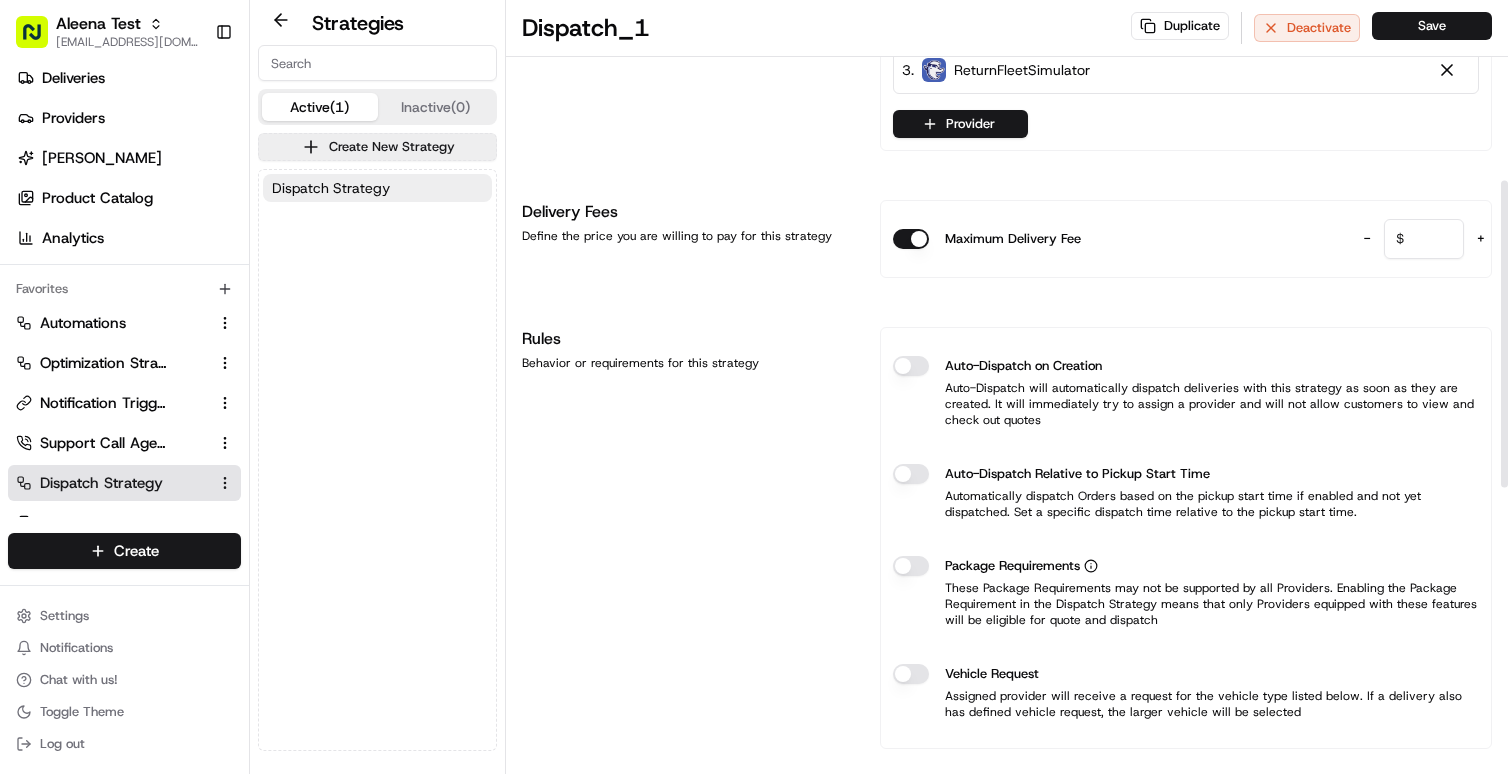 type on "1" 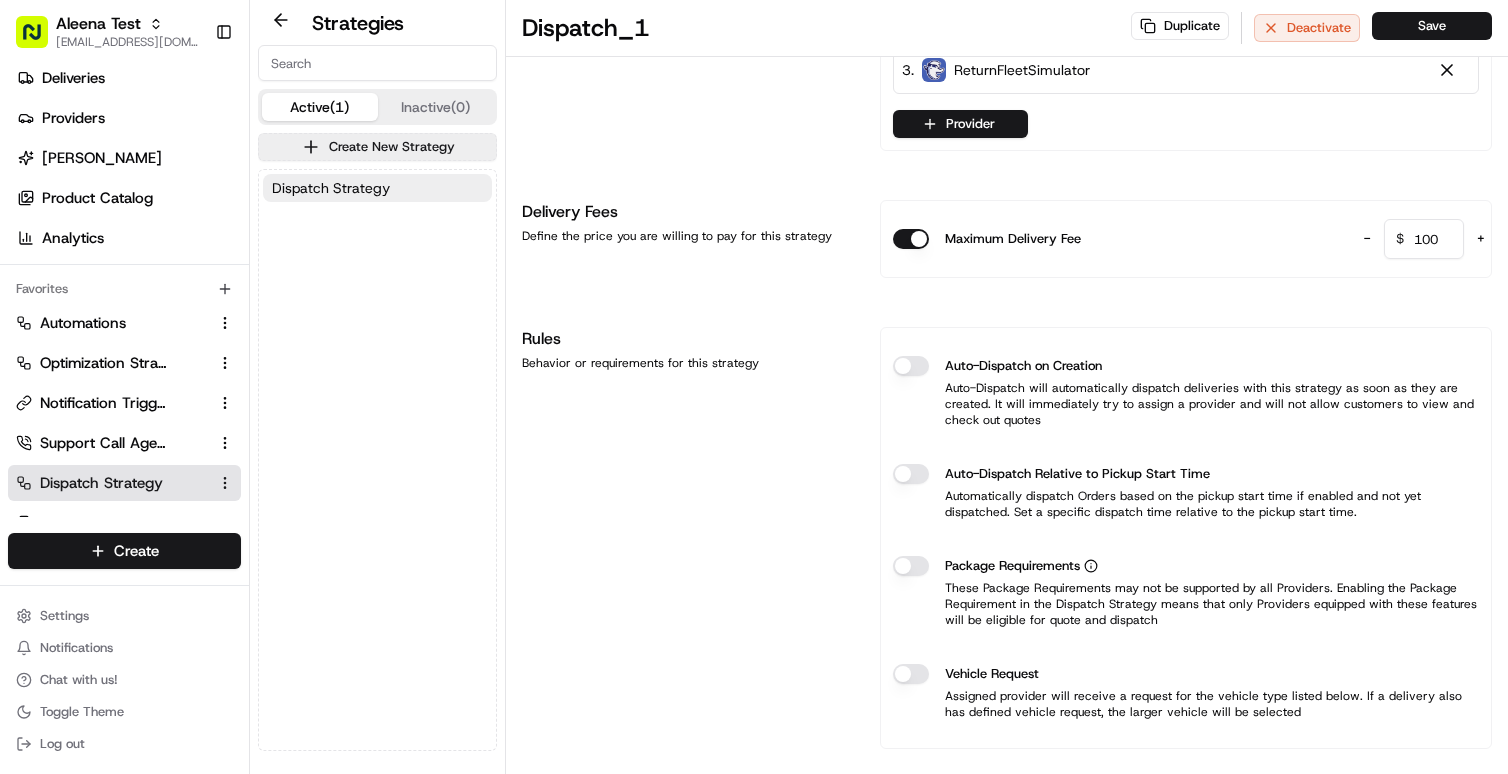 type on "100" 